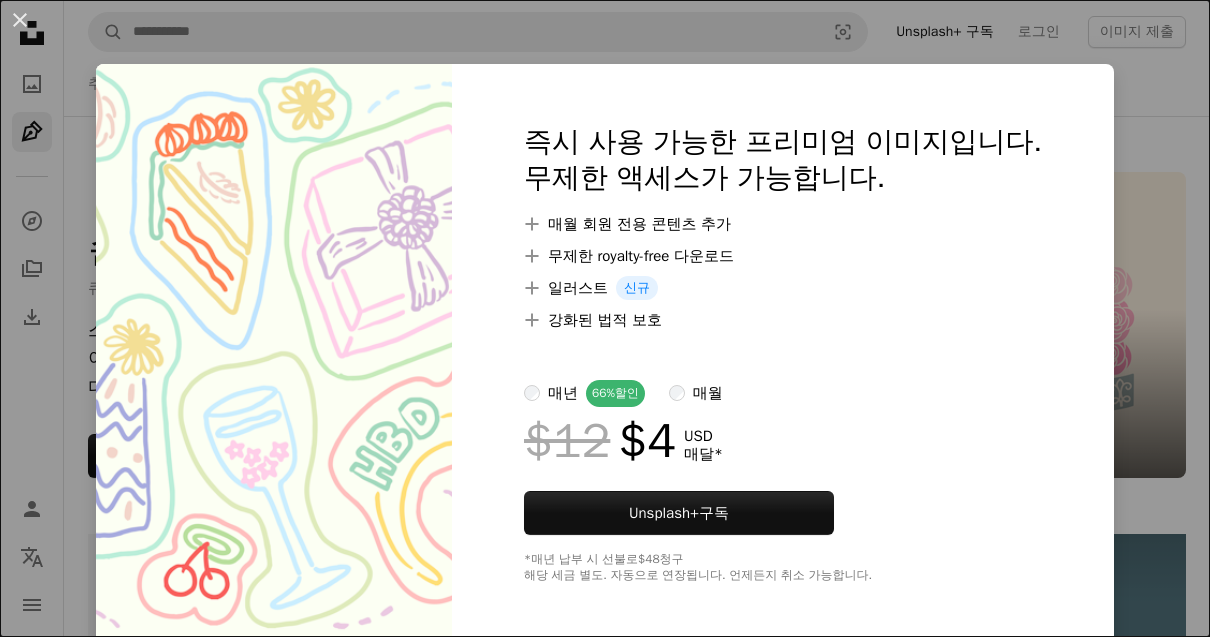 scroll, scrollTop: 1454, scrollLeft: 0, axis: vertical 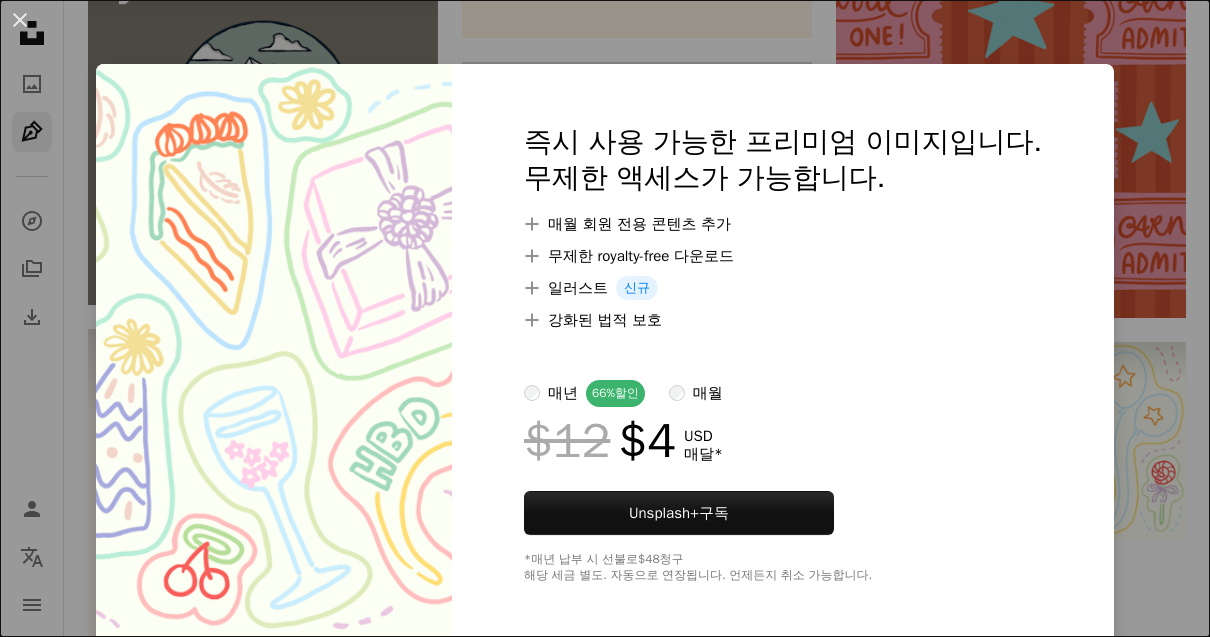 click on "An X shape 즉시 사용 가능한 프리미엄 이미지입니다. 무제한 액세스가 가능합니다. A plus sign 매월 회원 전용 콘텐츠 추가 A plus sign 무제한 royalty-free 다운로드 A plus sign 일러스트  신규 A plus sign 강화된 법적 보호 매년 66%  할인 매월 $12   $4 USD 매달 * Unsplash+  구독 *매년 납부 시 선불로  $48  청구 해당 세금 별도. 자동으로 연장됩니다. 언제든지 취소 가능합니다." at bounding box center (605, 318) 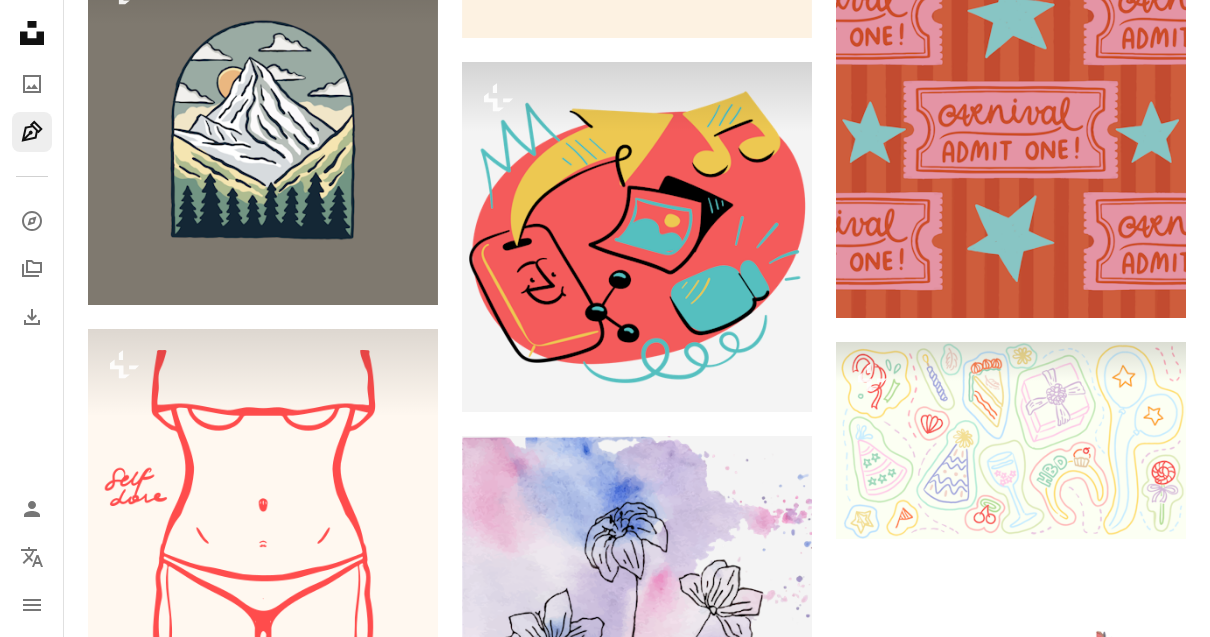click at bounding box center [1011, 440] 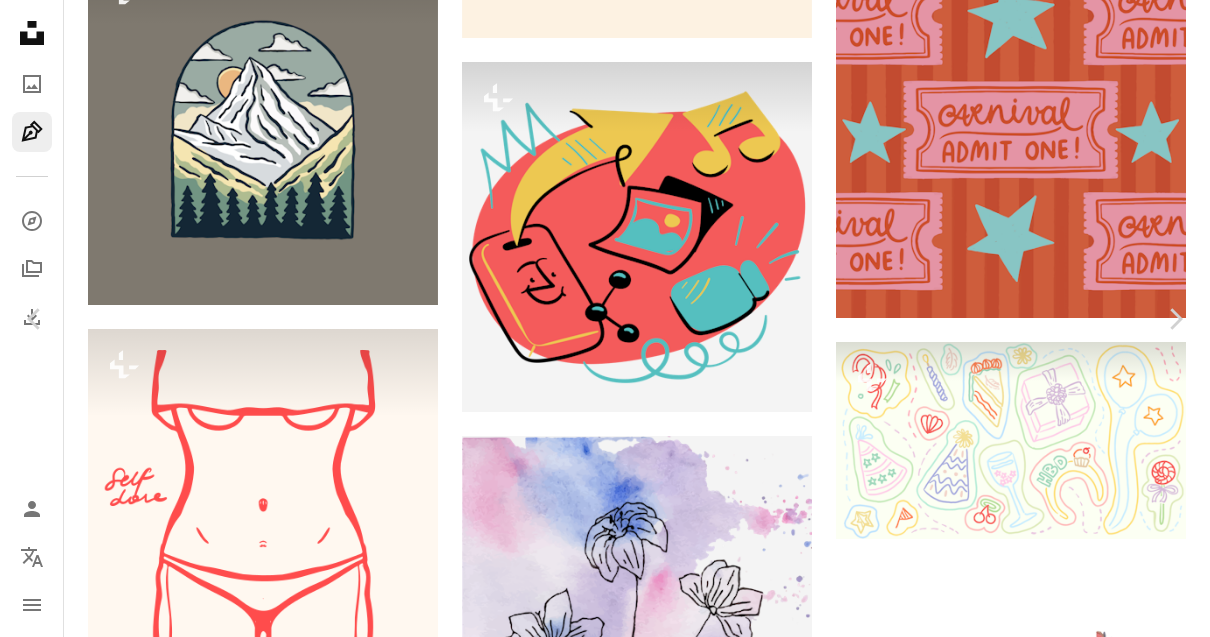 click on "Chevron right" at bounding box center [1175, 319] 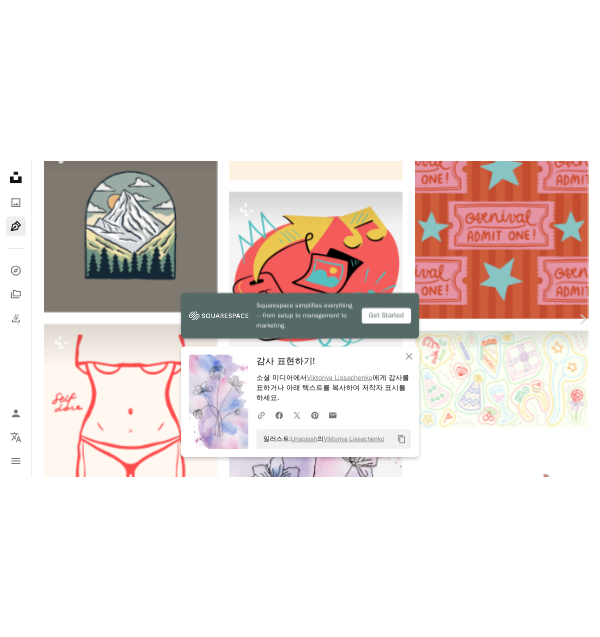 scroll, scrollTop: 782, scrollLeft: 0, axis: vertical 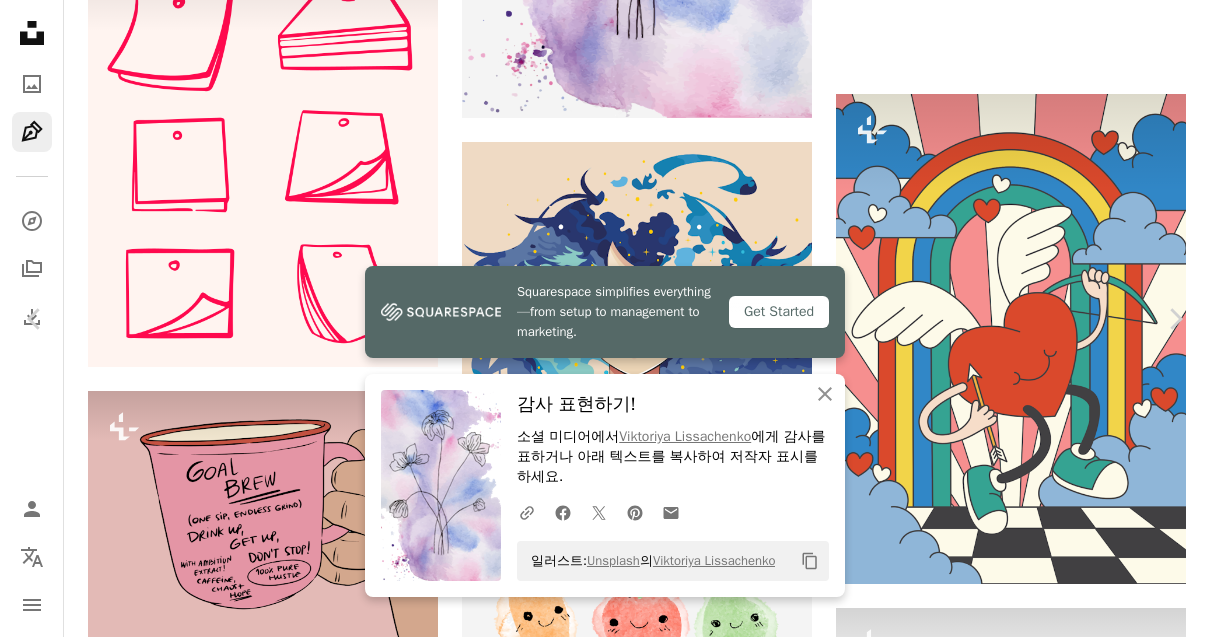 click on "An X shape Chevron left Chevron right Squarespace simplifies everything—from setup to management to marketing. Get Started An X shape 닫기 감사 표현하기! 소셜 미디어에서 [FIRST] [LAST] 에게 감사를 표하거나 아래 텍스트를 복사하여 저작자 표시를 하세요. A URL sharing icon (chains) Facebook icon X (formerly Twitter) icon Pinterest icon An envelope 일러스트: Unsplash 의 [FIRST] [LAST]
Copy content [FIRST] [LAST] liska_lissa A heart A plus sign 이미지 편집   Plus sign for Unsplash+ 무료 다운로드 Chevron down Zoom in 조회수 5,379,756 다운로드 28,038 소개 매체 손으로 그린 A forward-right arrow 공유 Info icon 정보 More Actions Calendar outlined [DATE] 에 게시됨 Safety Unsplash 라이선스 하에서 무료로 사용 가능 배경 꽃 유행 식물 꽃다발 최소 로맨틱한 그림 직물 꽃의 꽃 현대의 식물군 장식 플라워 패턴 격리 피 손으로 그린 원활한  |   ↗ A heart" at bounding box center (605, 5055) 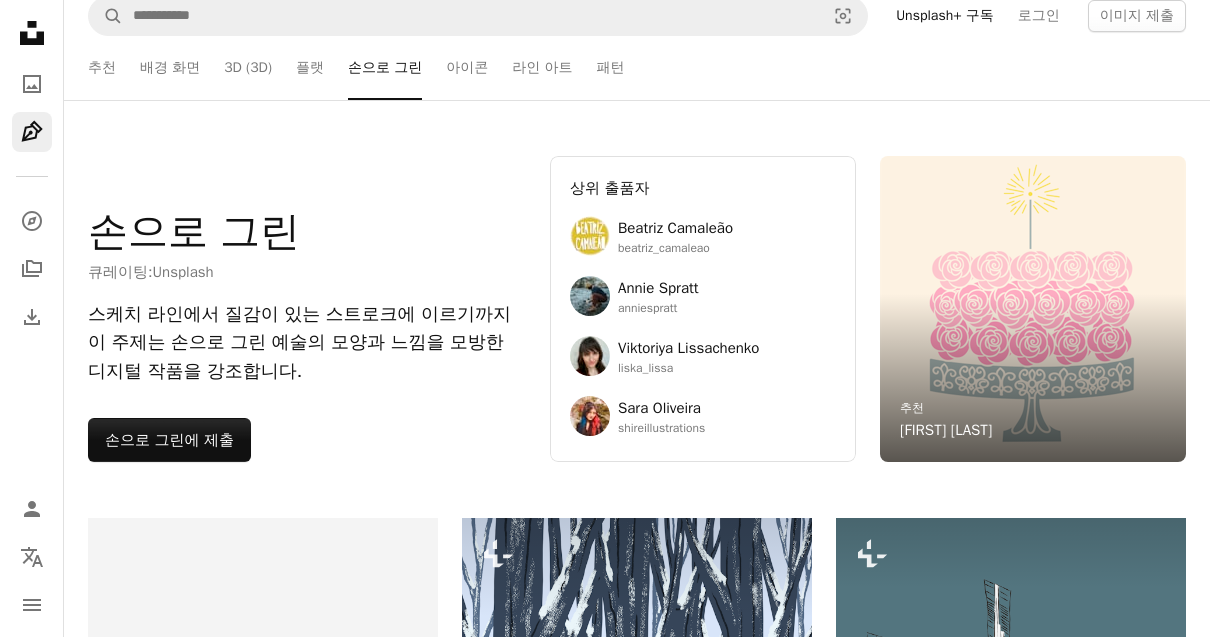 scroll, scrollTop: 0, scrollLeft: 0, axis: both 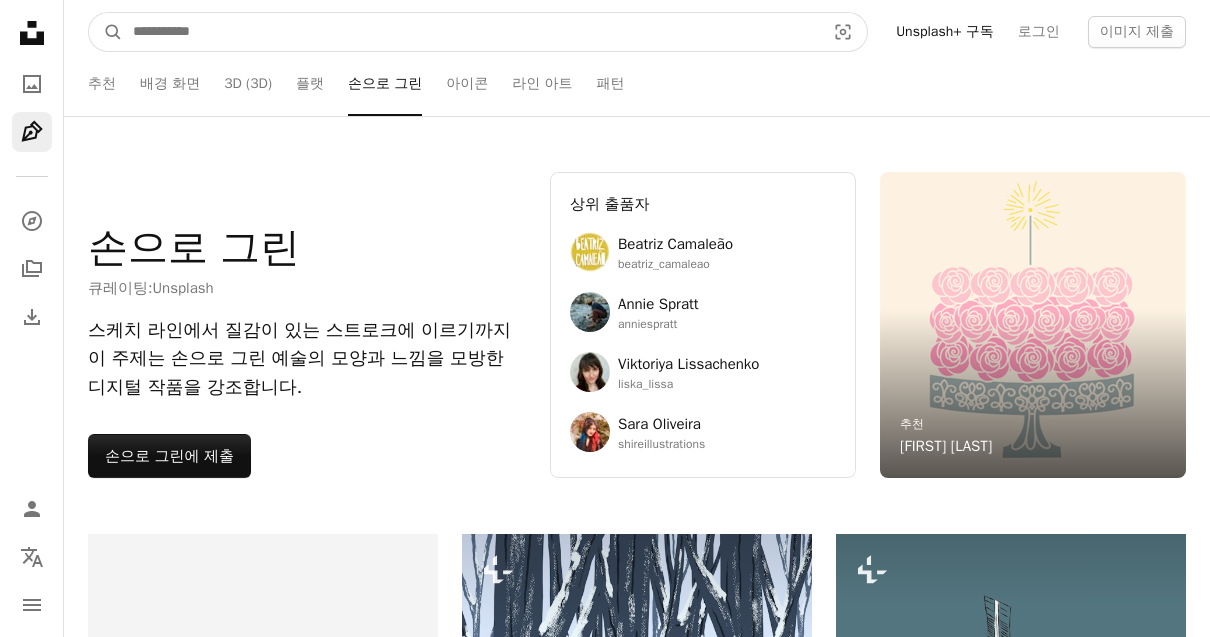 click at bounding box center [471, 32] 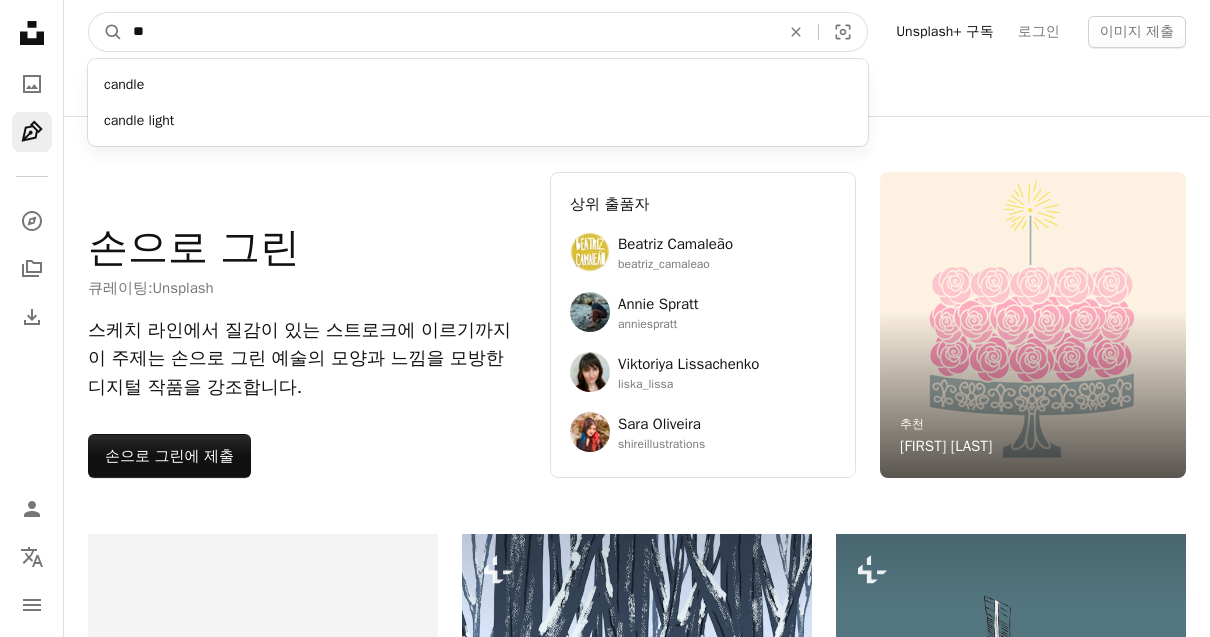 type on "*" 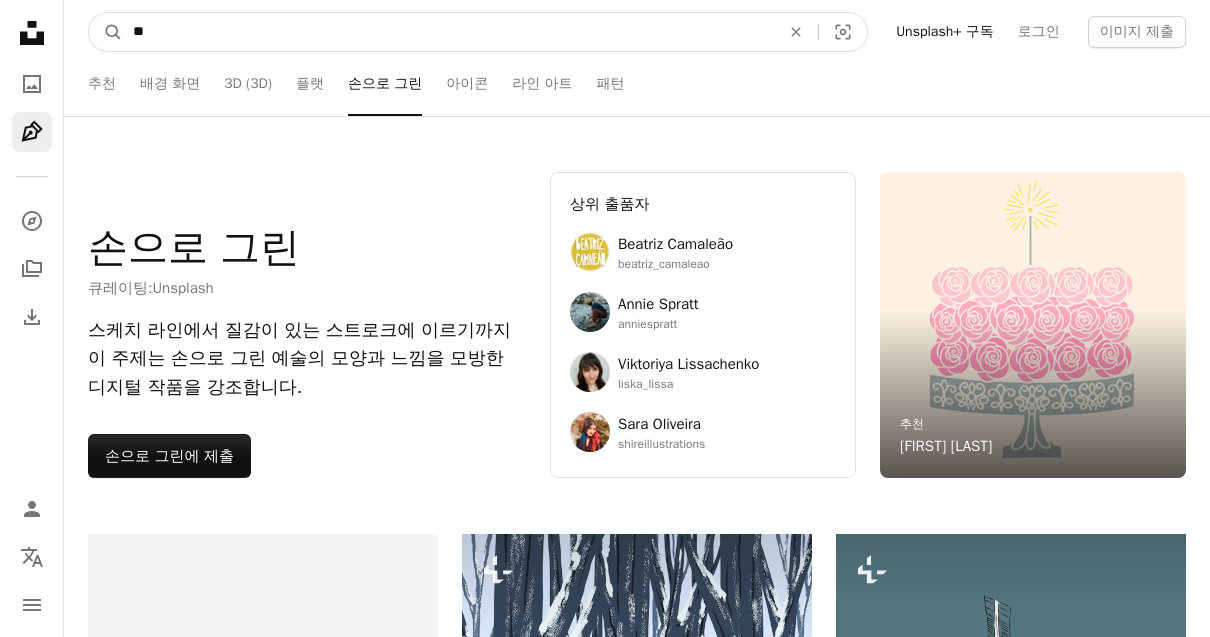 type on "**" 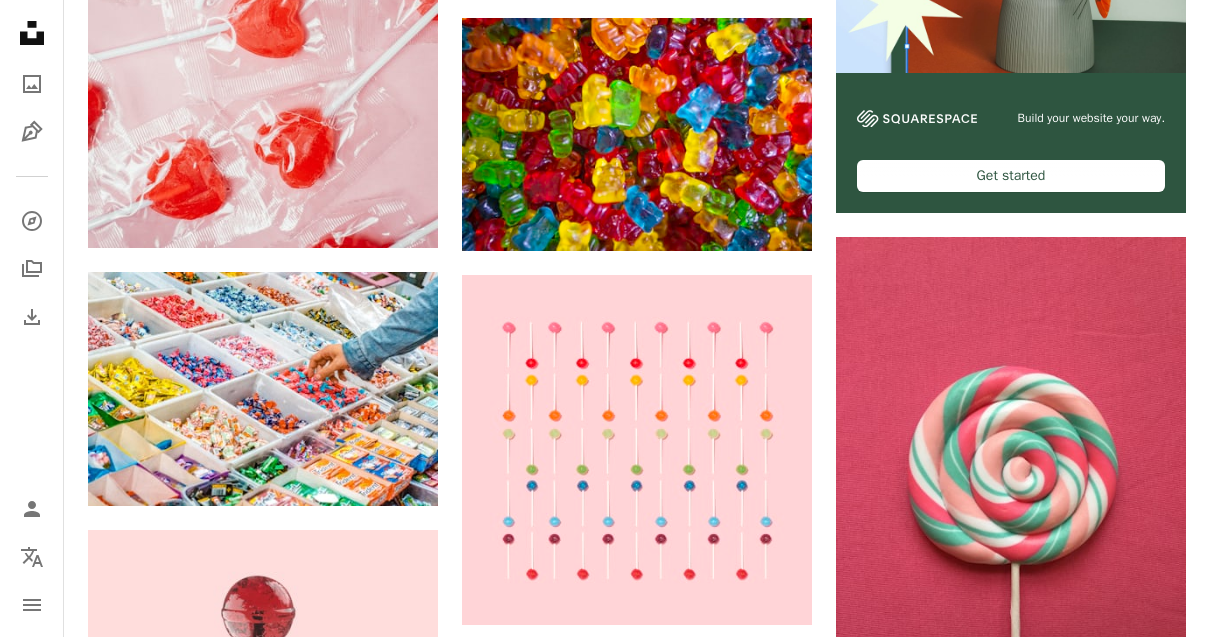 scroll, scrollTop: 780, scrollLeft: 0, axis: vertical 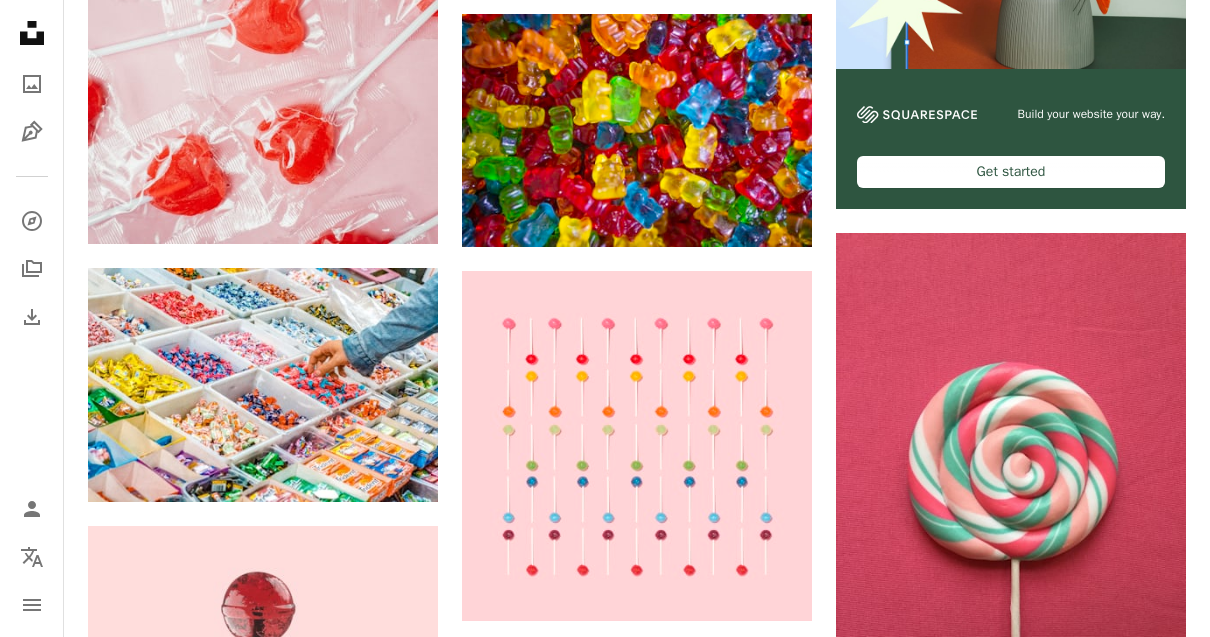 click on "Arrow pointing down" at bounding box center (1146, 663) 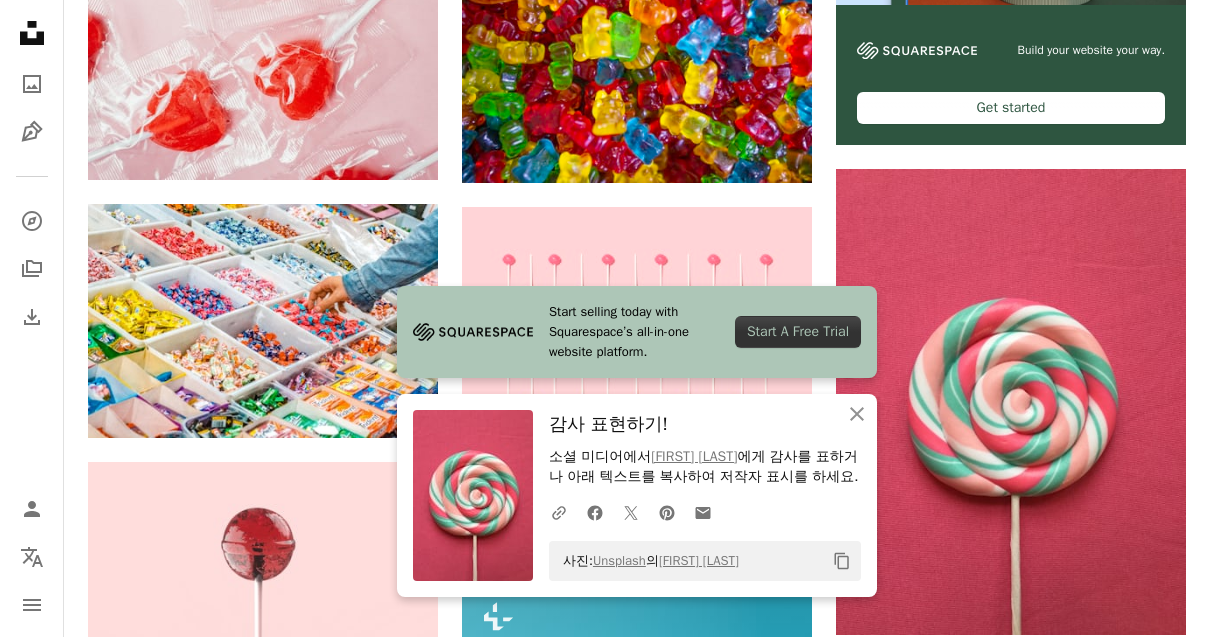 click 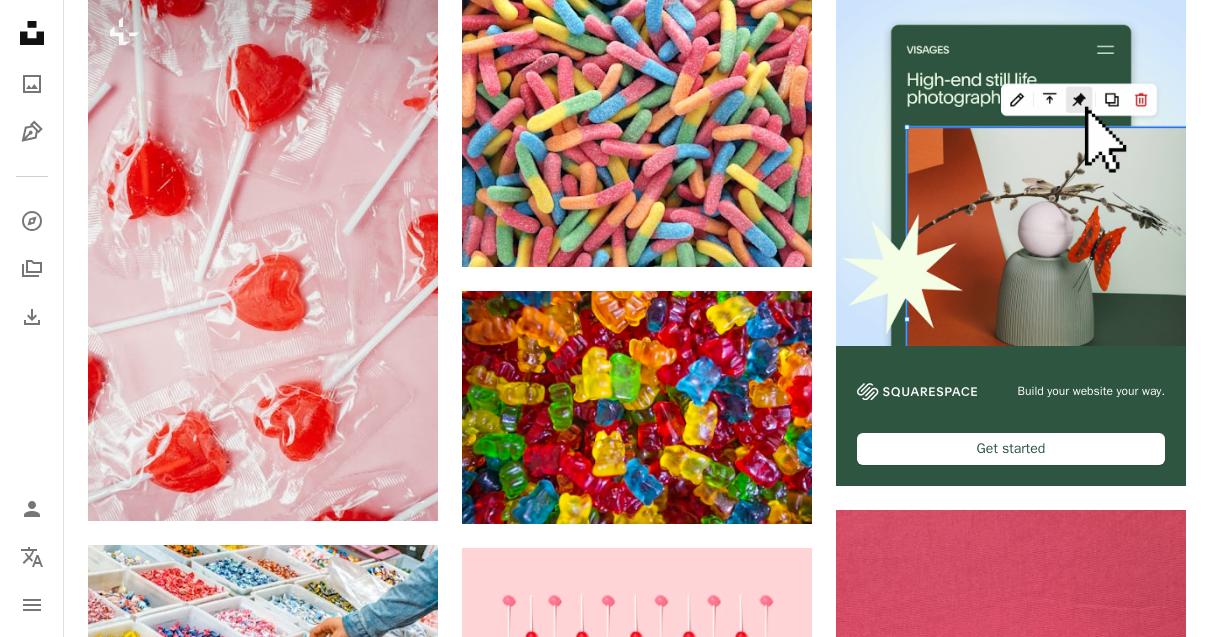 scroll, scrollTop: 0, scrollLeft: 0, axis: both 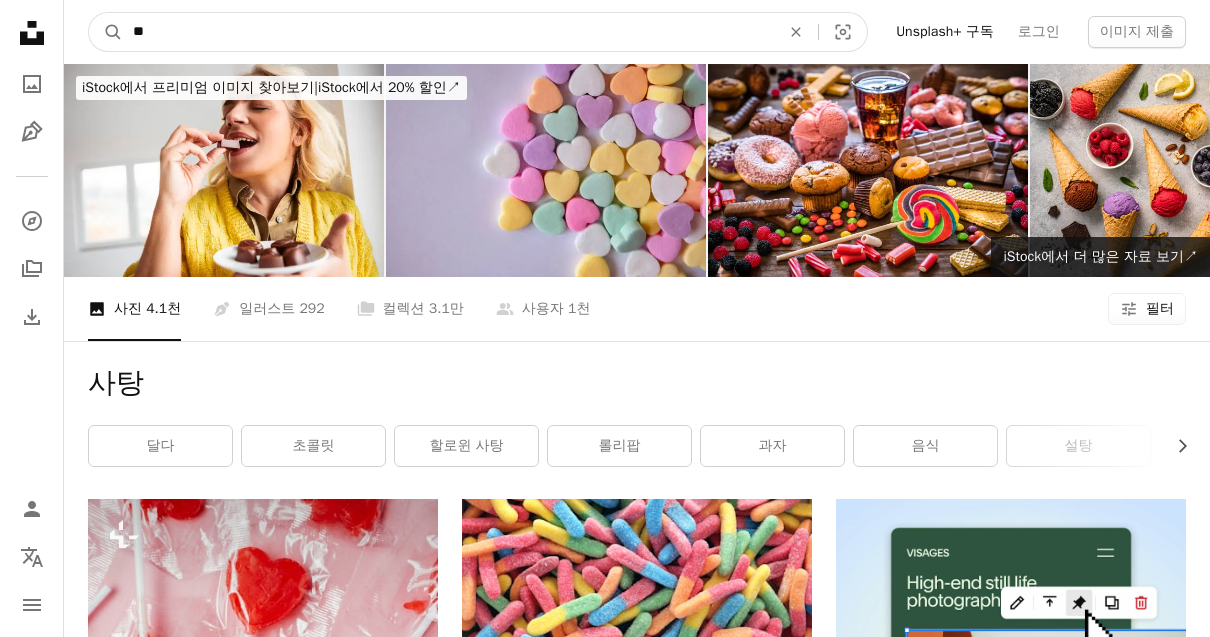 click on "**" at bounding box center (448, 32) 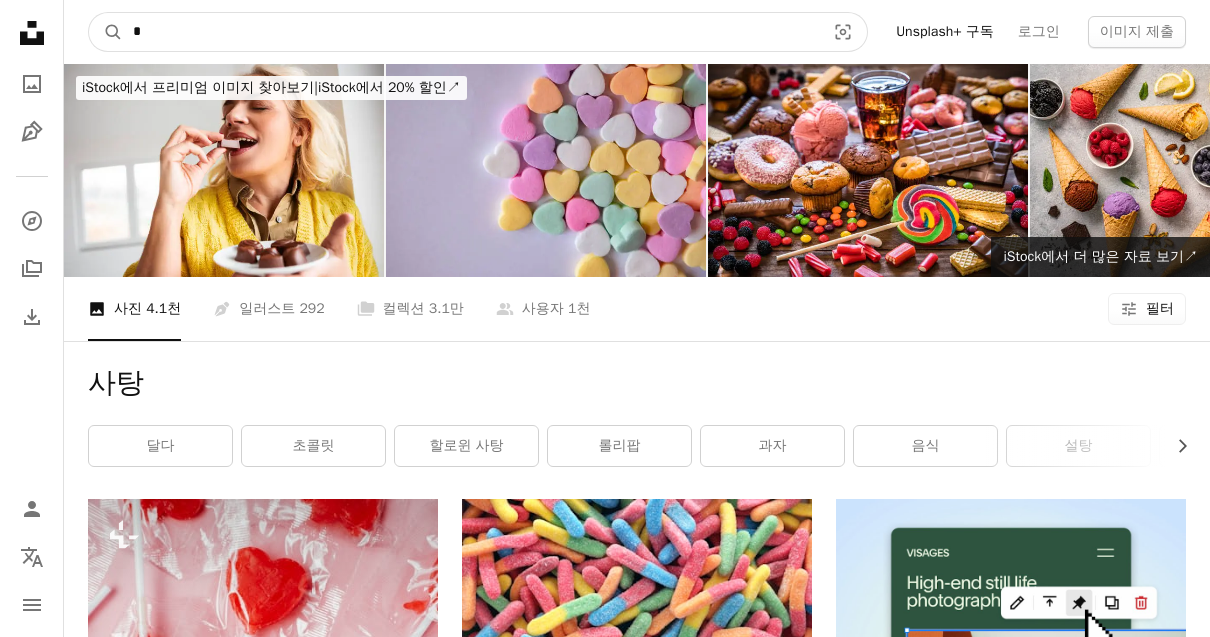 type on "*" 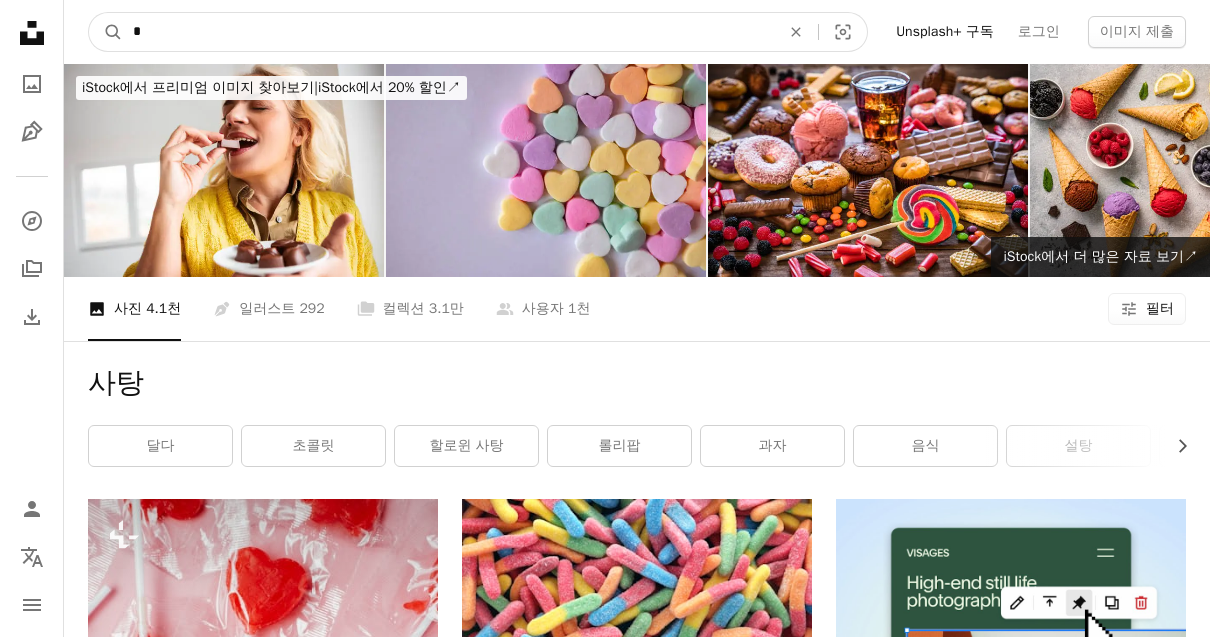 click on "A magnifying glass" at bounding box center (106, 32) 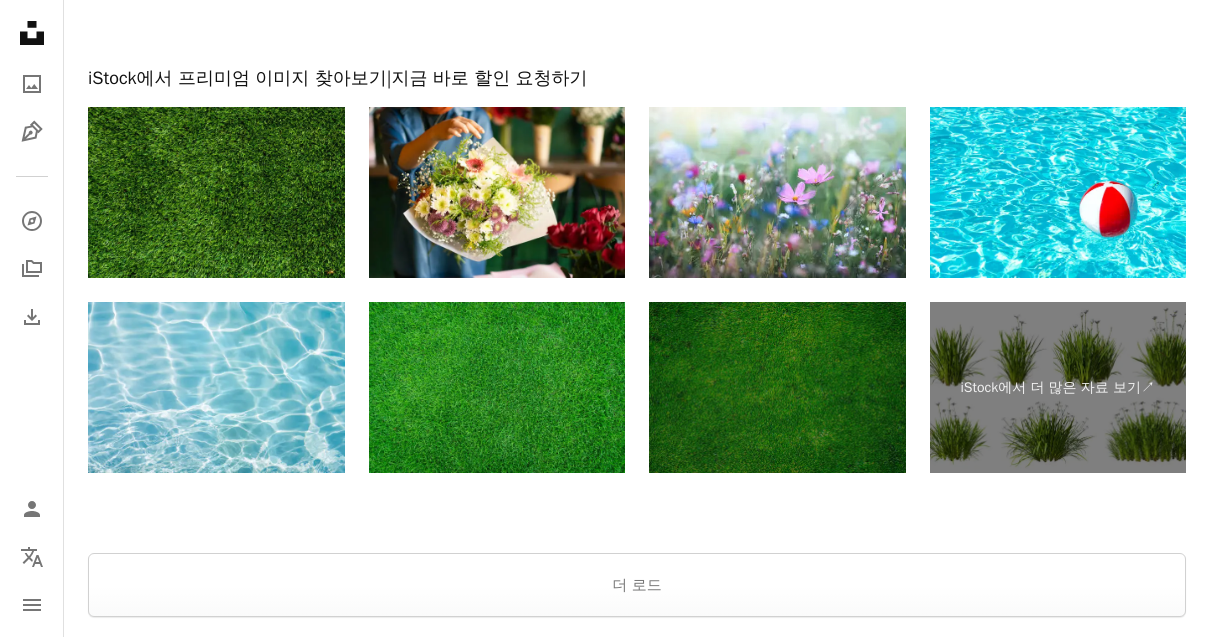 scroll, scrollTop: 3361, scrollLeft: 0, axis: vertical 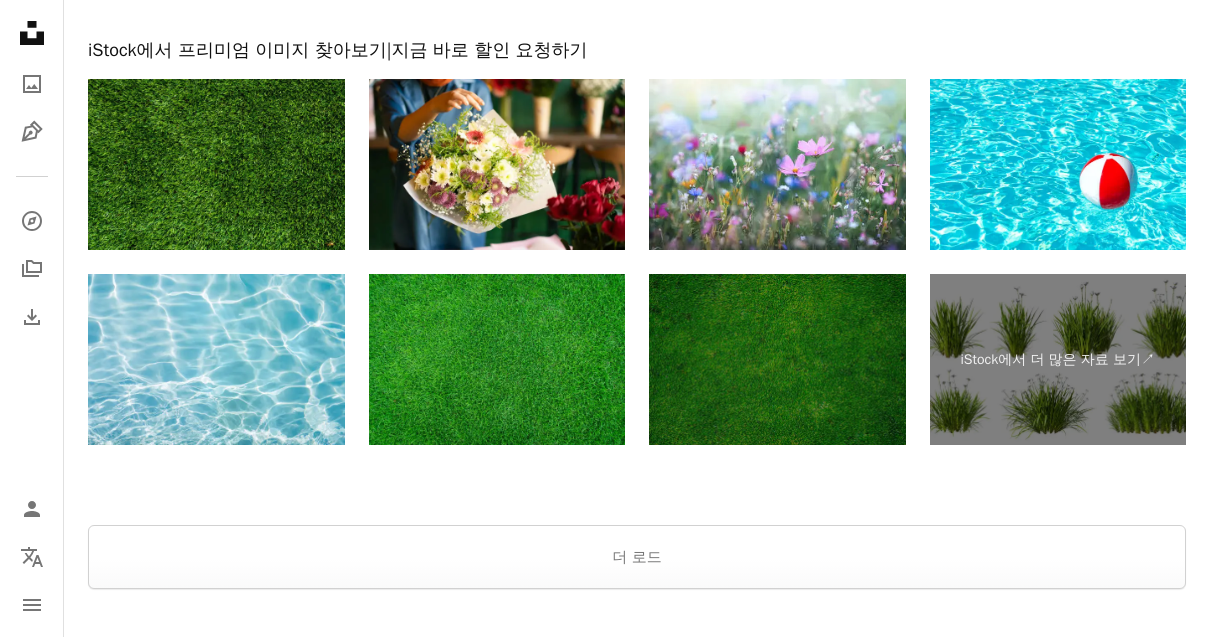 click on "더 로드" at bounding box center (637, 557) 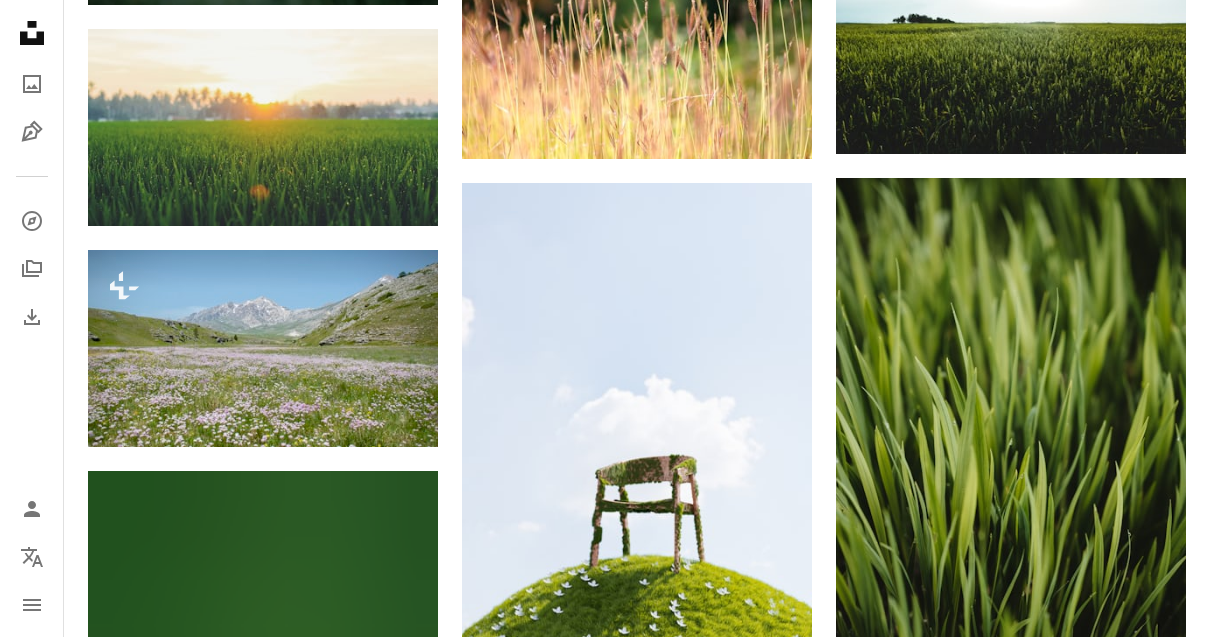 scroll, scrollTop: 5009, scrollLeft: 0, axis: vertical 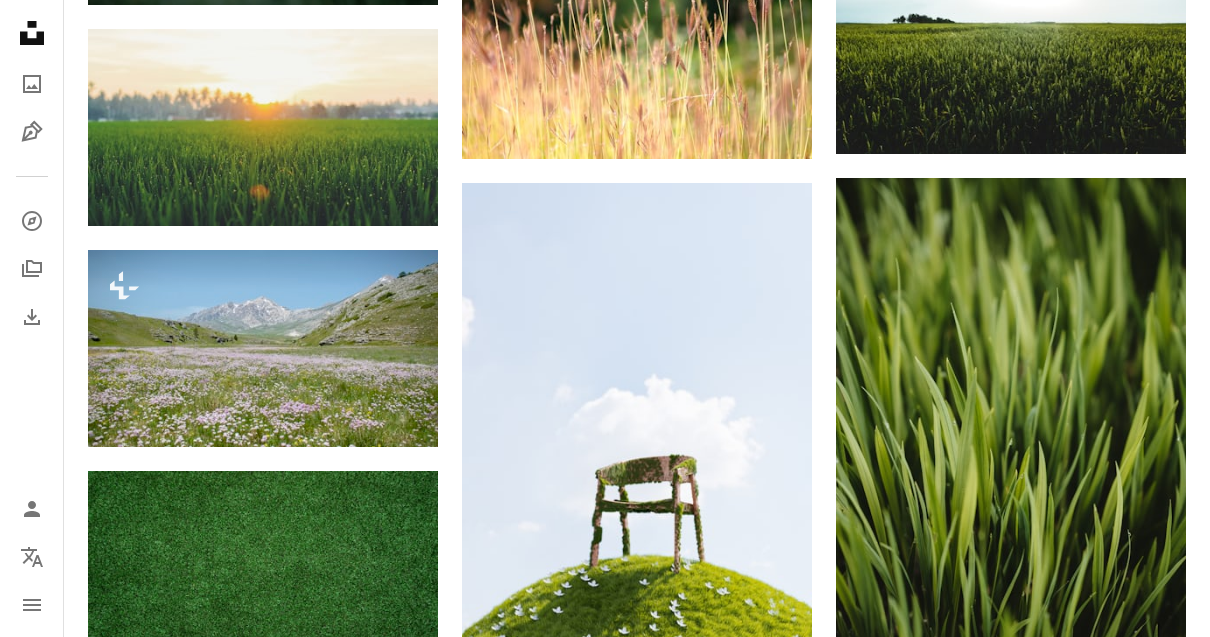 click on "Arrow pointing down" 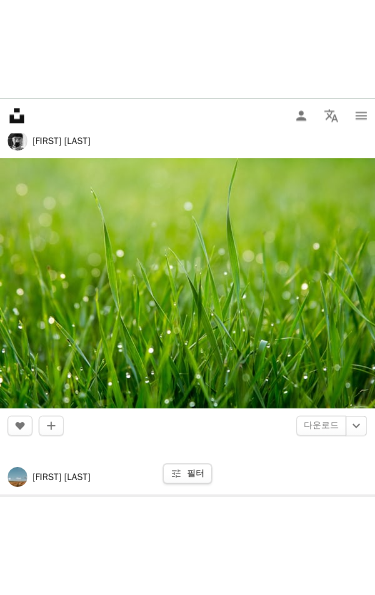 scroll, scrollTop: 2128, scrollLeft: 0, axis: vertical 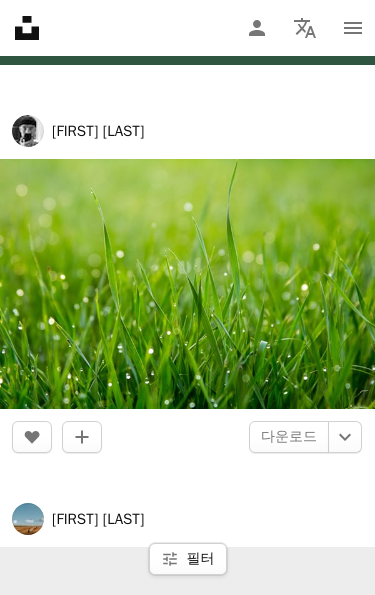 click at bounding box center [187, 284] 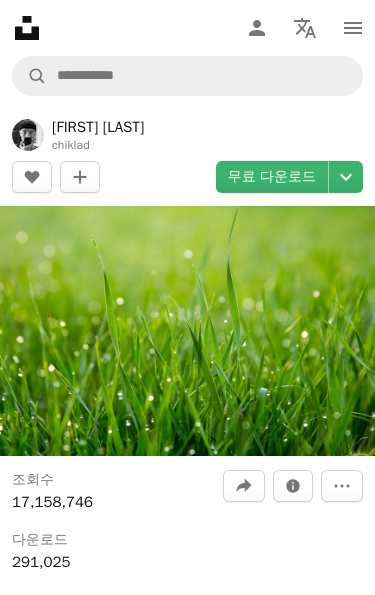 click at bounding box center (187, 331) 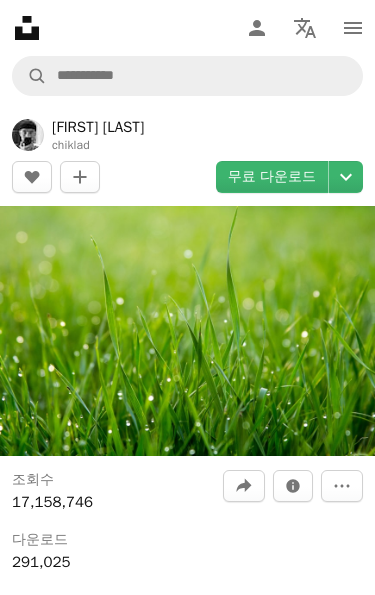 click on "[FIRST] [LAST]" at bounding box center (173, 3651) 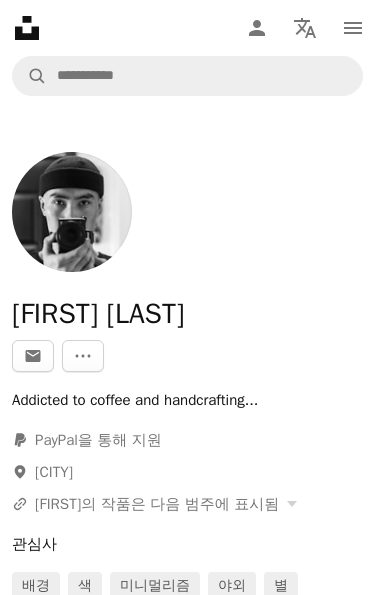 click 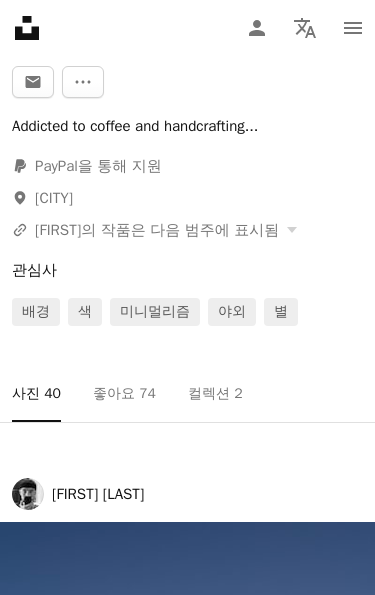 click on "74" at bounding box center [147, 395] 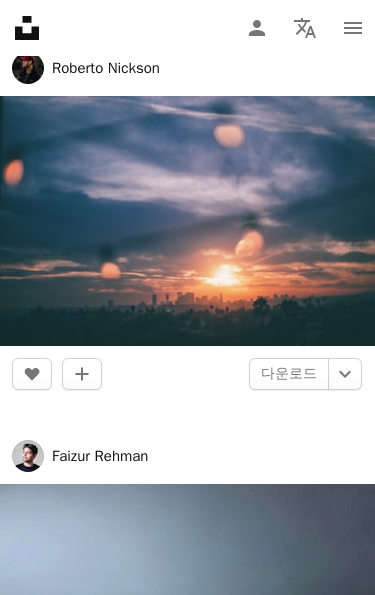 scroll, scrollTop: 753, scrollLeft: 0, axis: vertical 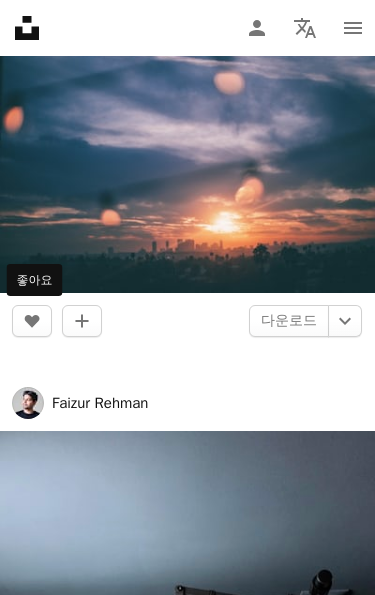 click on "A heart" at bounding box center (32, 321) 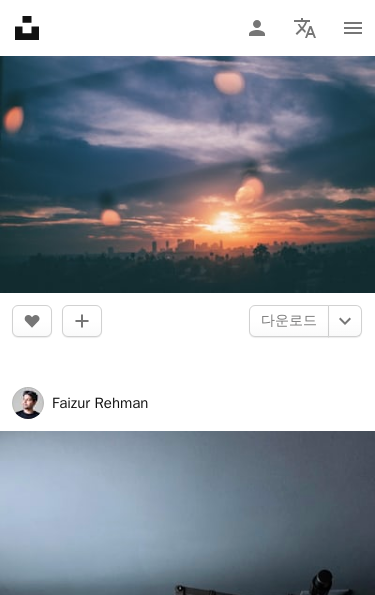 click on "An X shape" at bounding box center (351, 10126) 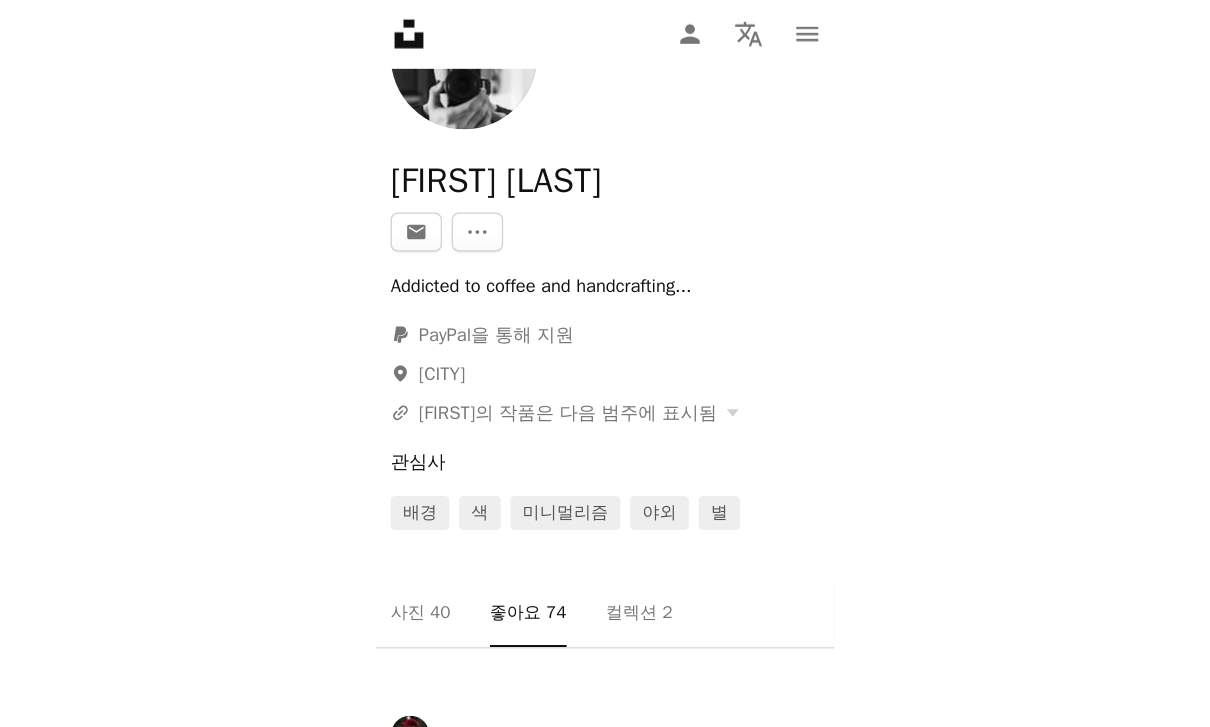 scroll, scrollTop: 0, scrollLeft: 0, axis: both 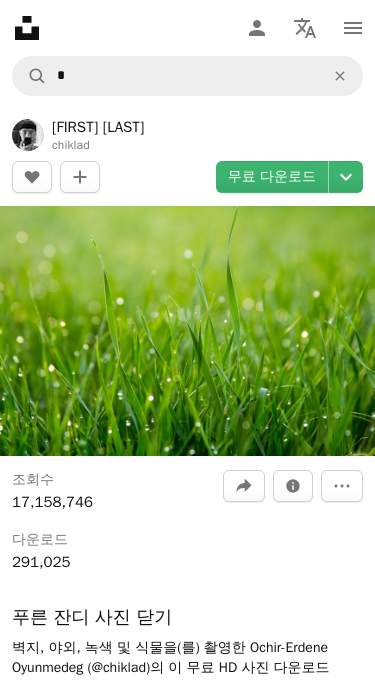 click on "무료 다운로드" at bounding box center [272, 177] 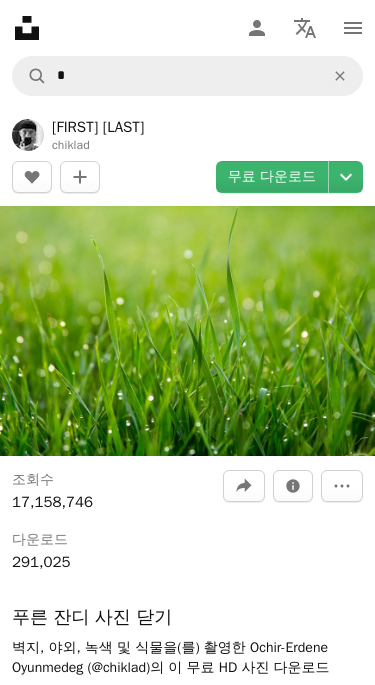 click on "An X shape 닫기 감사 표현하기! 소셜 미디어에서 [FIRST] [LAST] 에게 감사를 표해 보세요. A URL sharing icon (chains) Facebook icon X (formerly Twitter) icon Pinterest icon An envelope" at bounding box center (187, 3709) 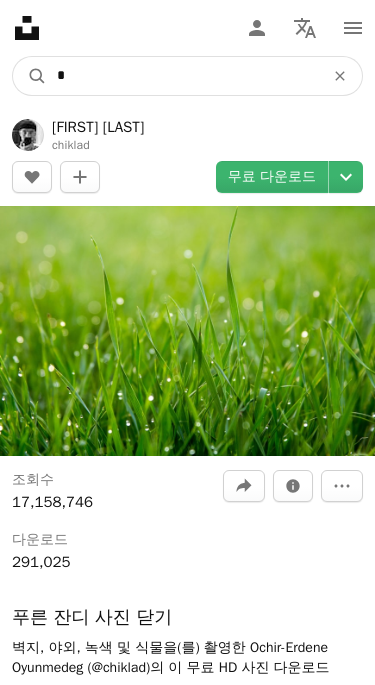 click on "*" at bounding box center (182, 76) 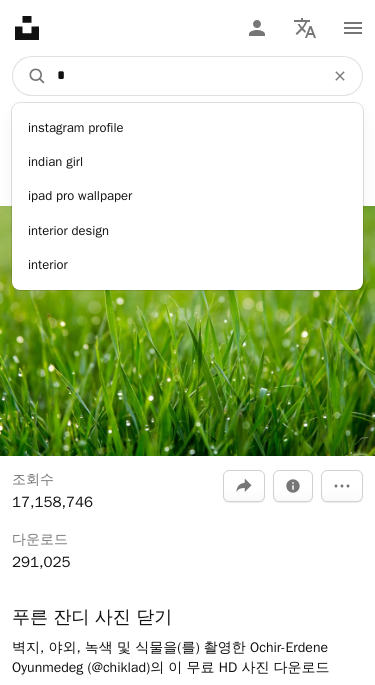 click on "*" at bounding box center (182, 76) 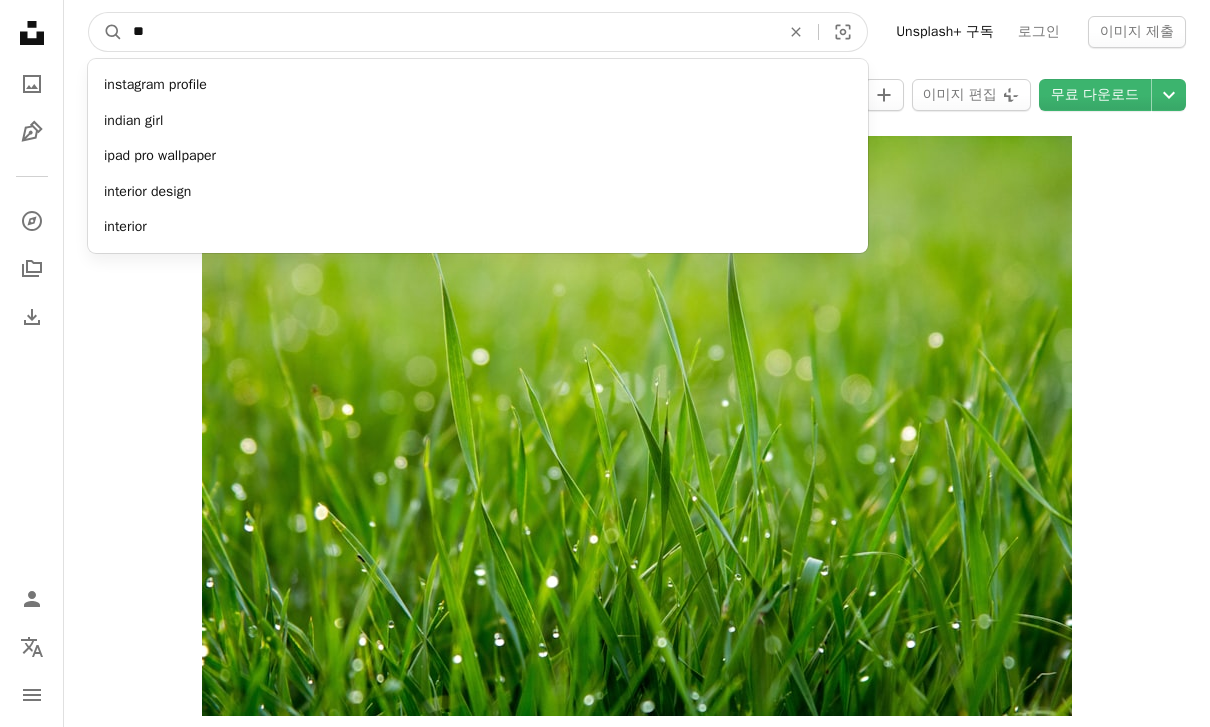type on "***" 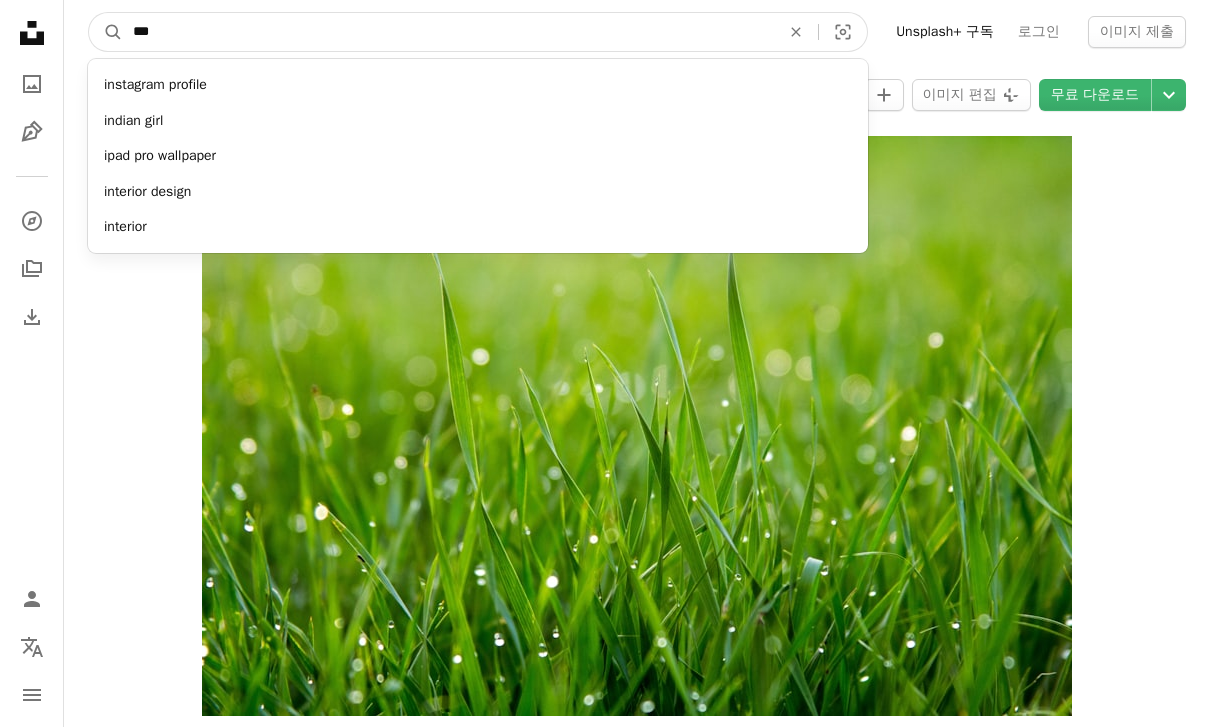 click on "***" at bounding box center [448, 32] 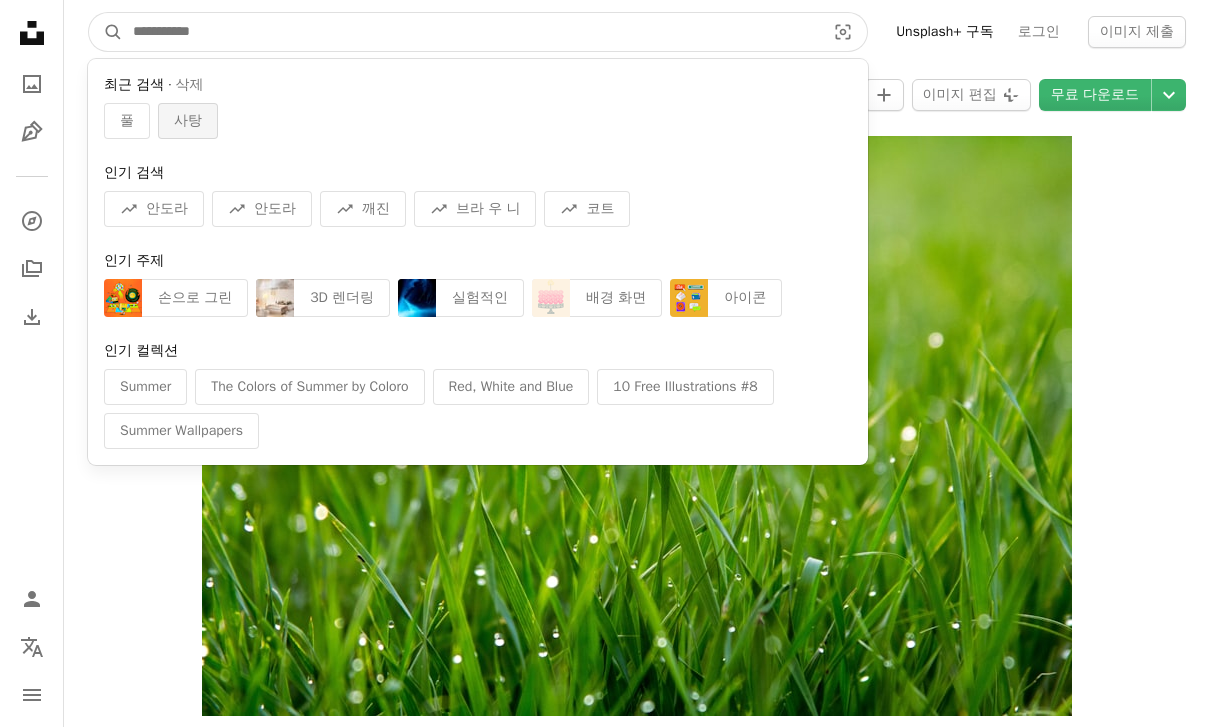 type 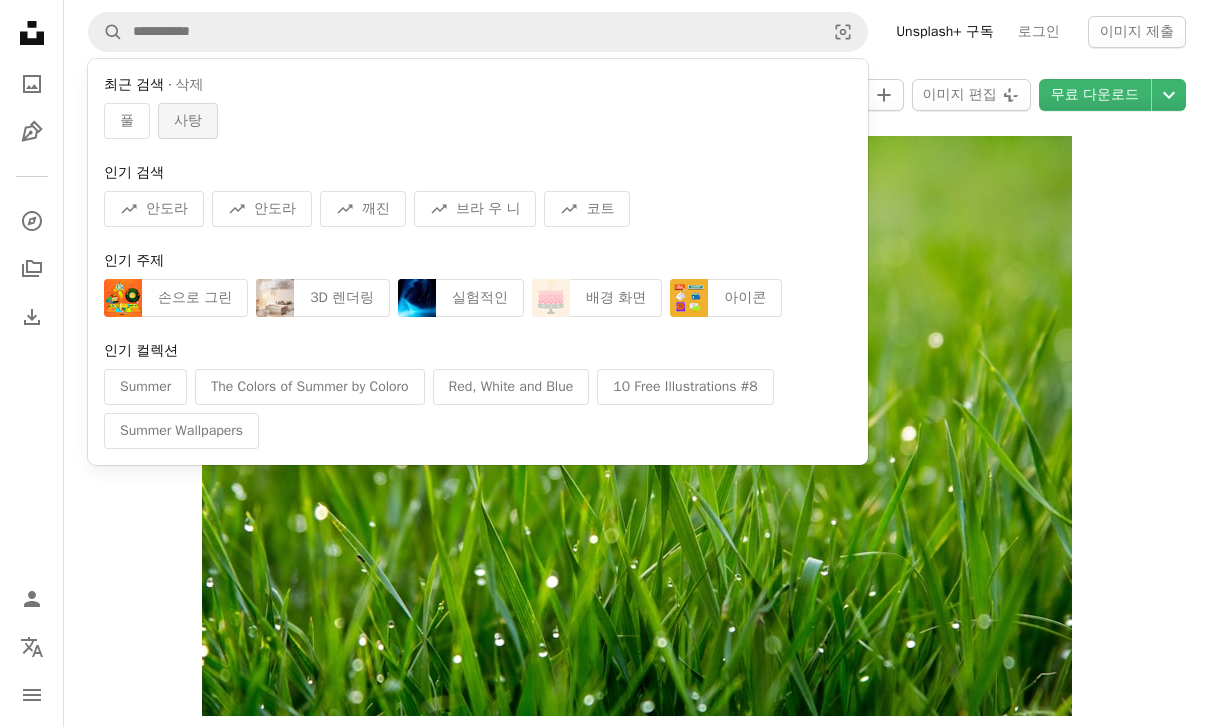 click on "사탕" at bounding box center [188, 121] 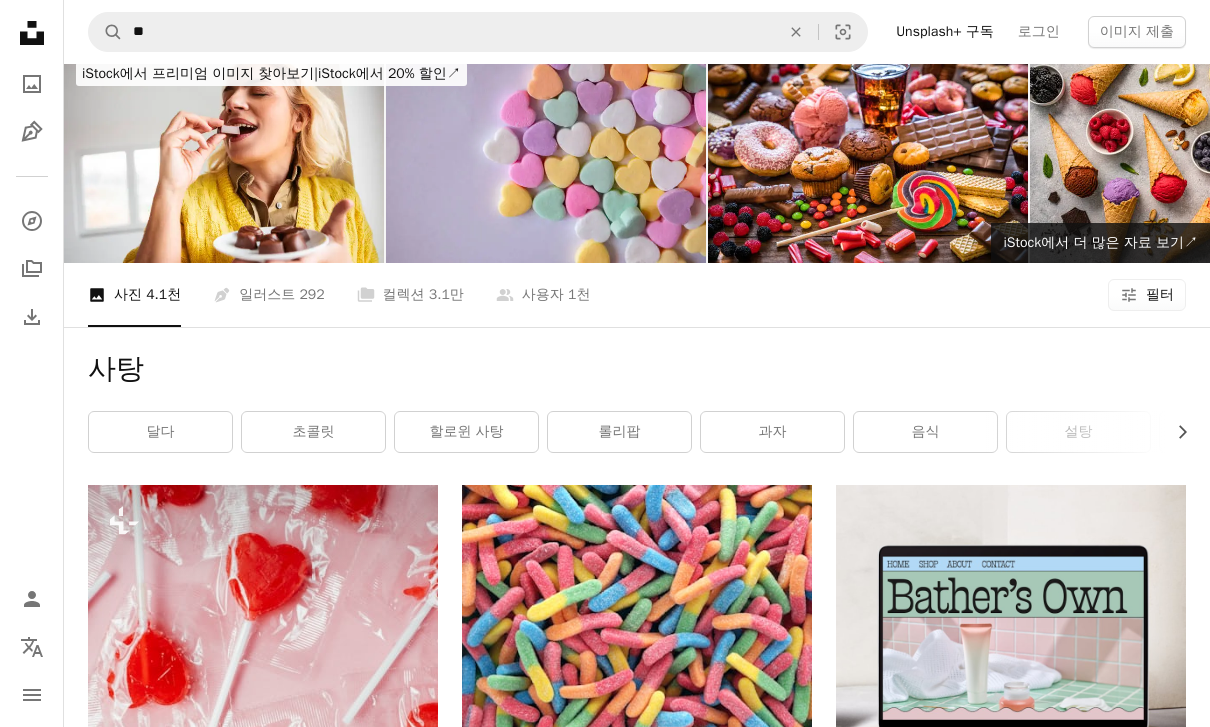 scroll, scrollTop: 0, scrollLeft: 0, axis: both 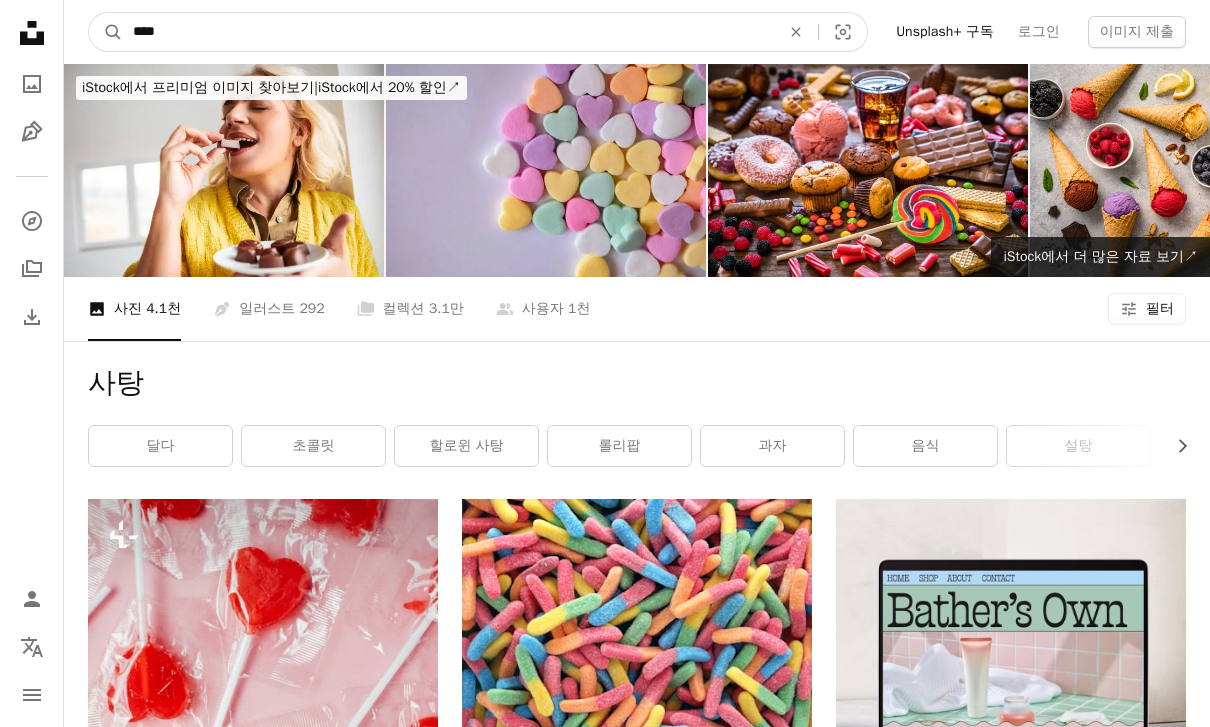 click on "****" at bounding box center (448, 32) 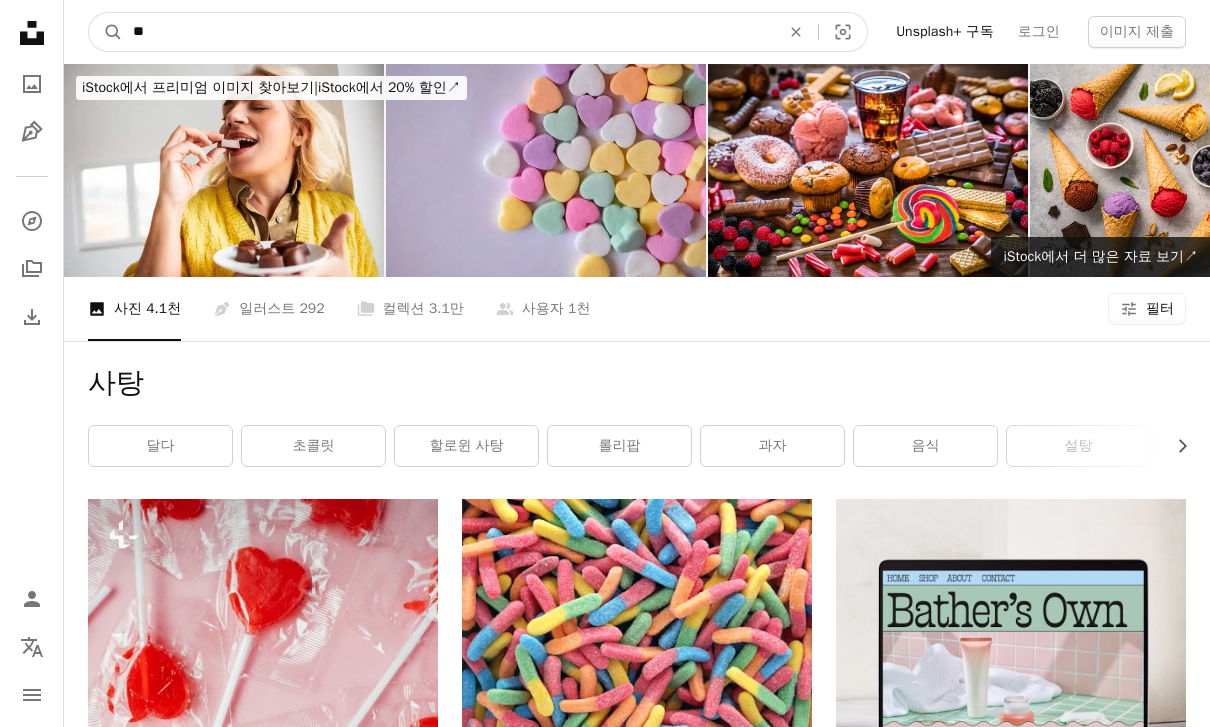 type on "*" 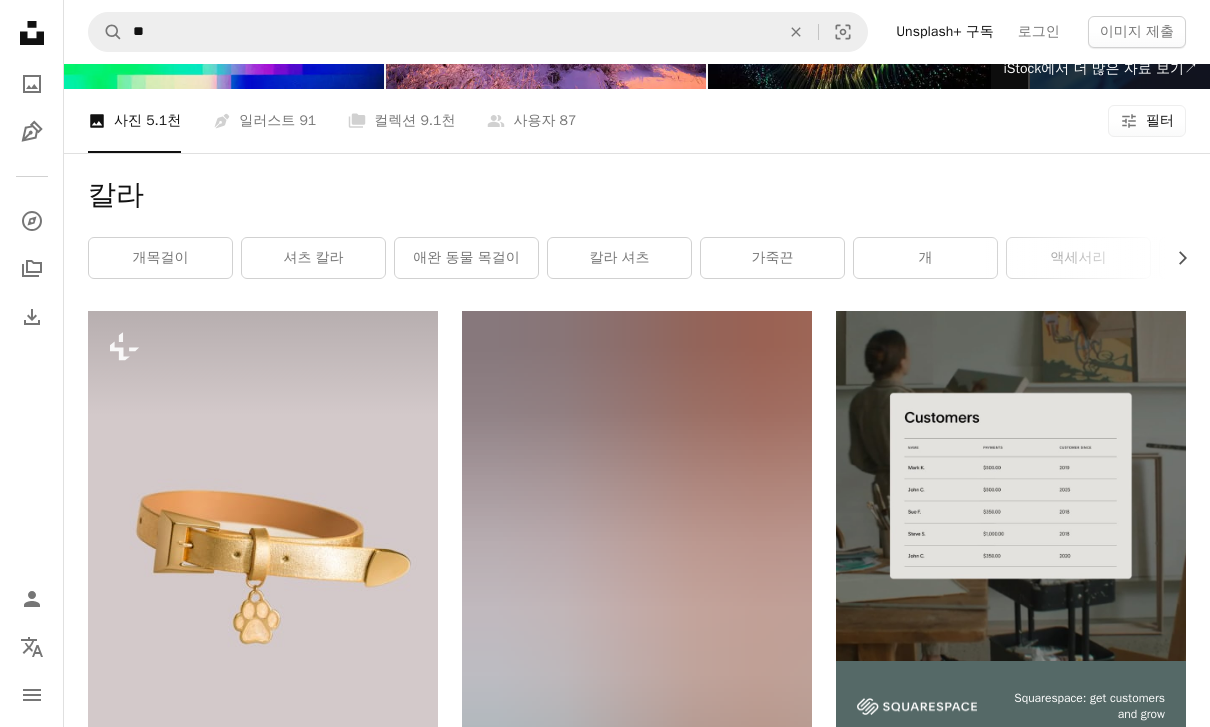 scroll, scrollTop: 187, scrollLeft: 0, axis: vertical 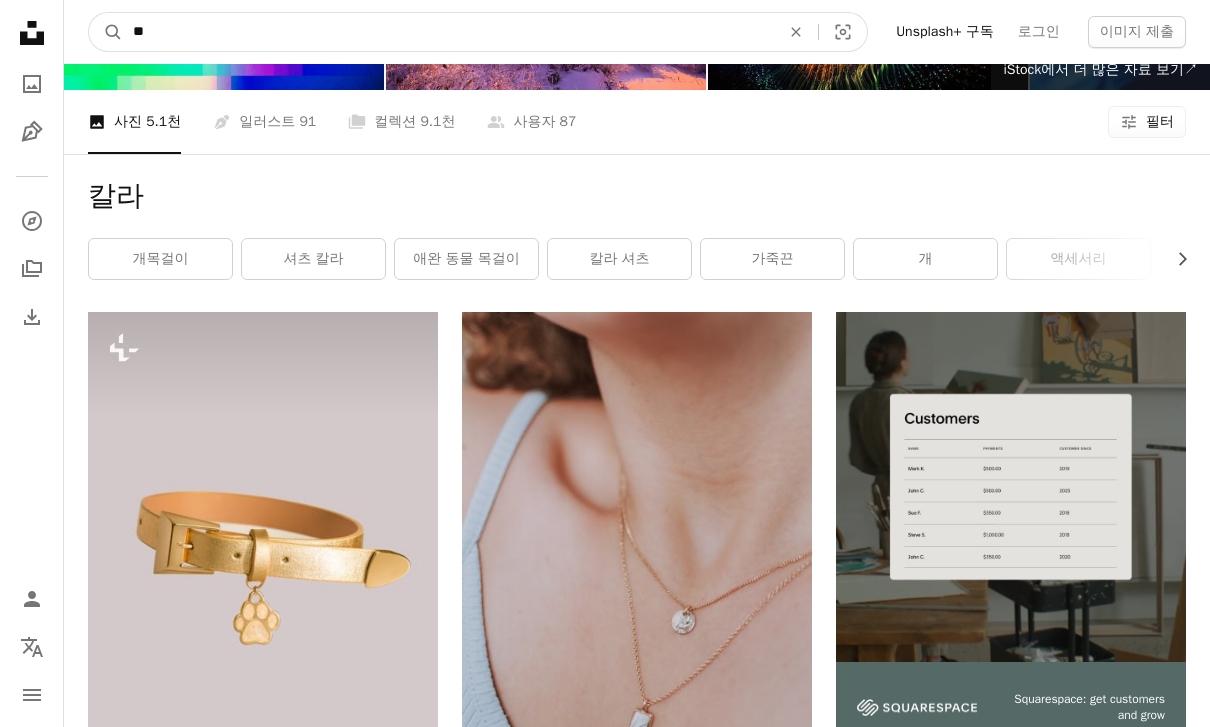 click on "**" at bounding box center (448, 32) 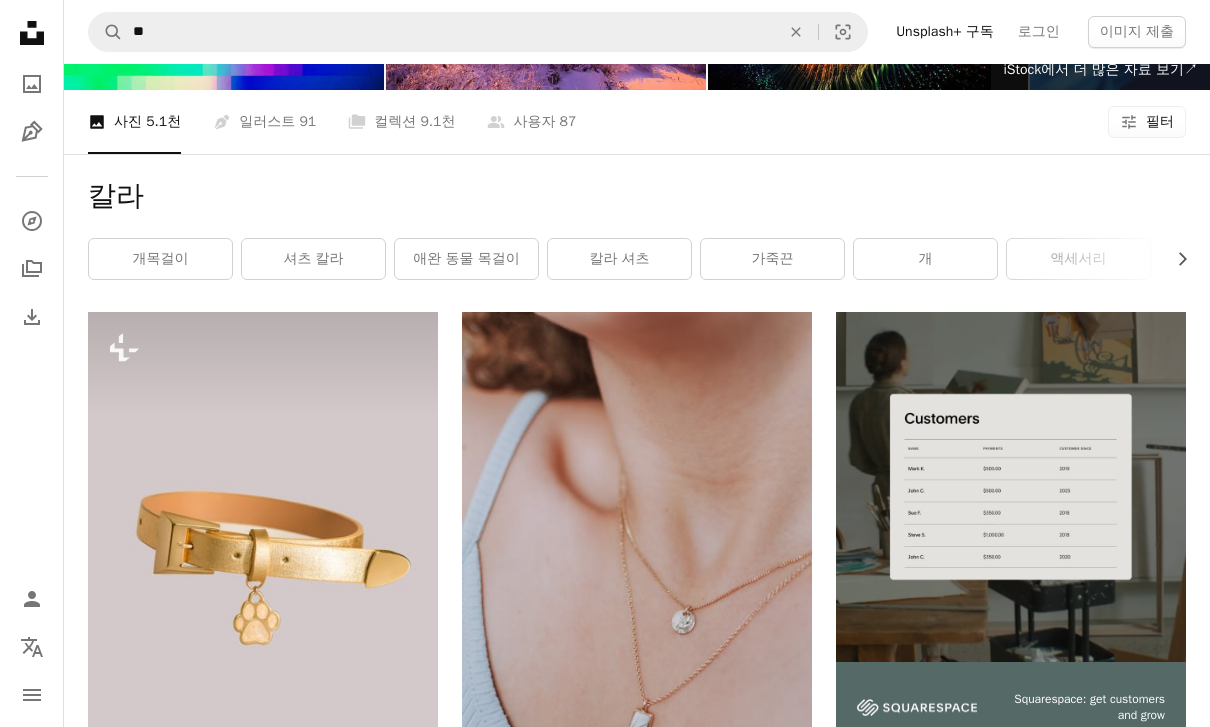 click at bounding box center (263, 574) 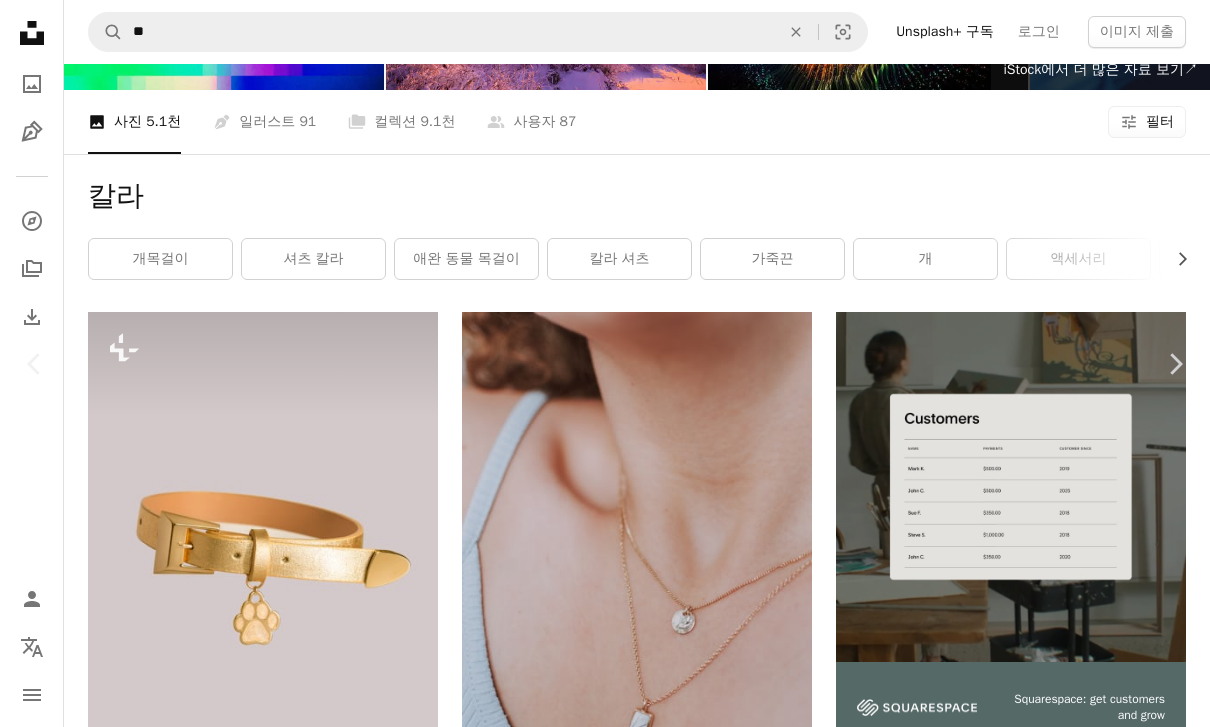 click on "An X shape" at bounding box center (20, 20) 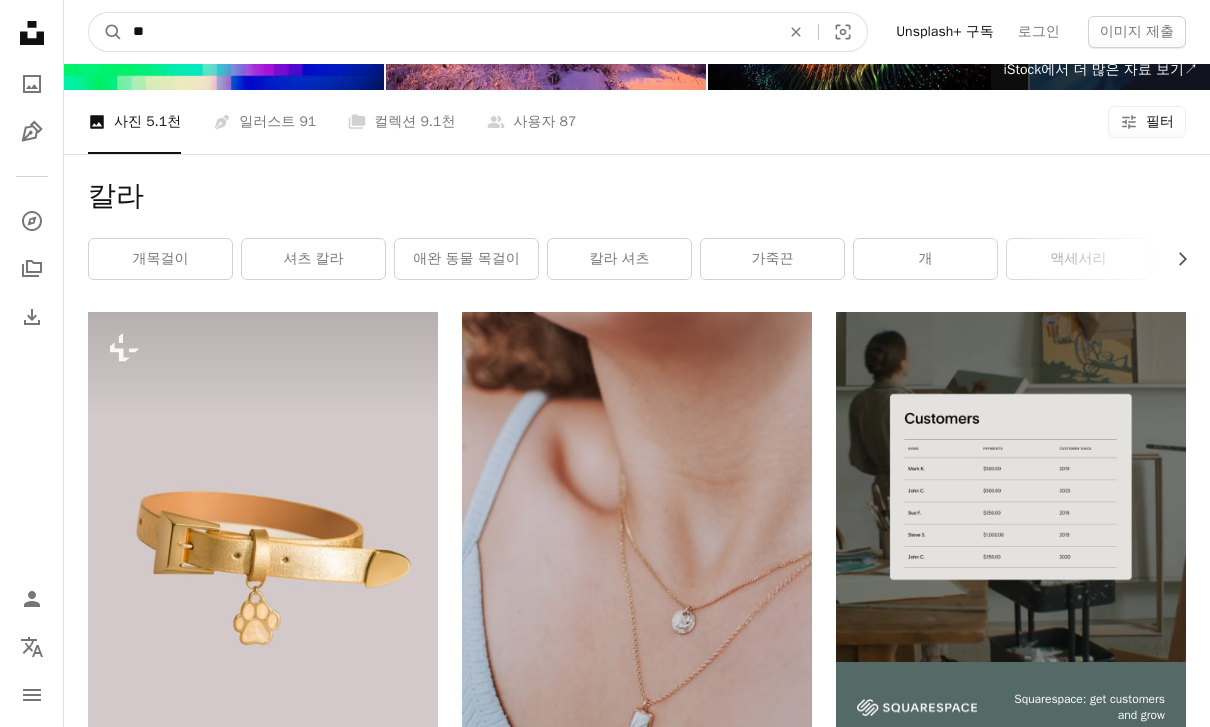 click on "**" at bounding box center (448, 32) 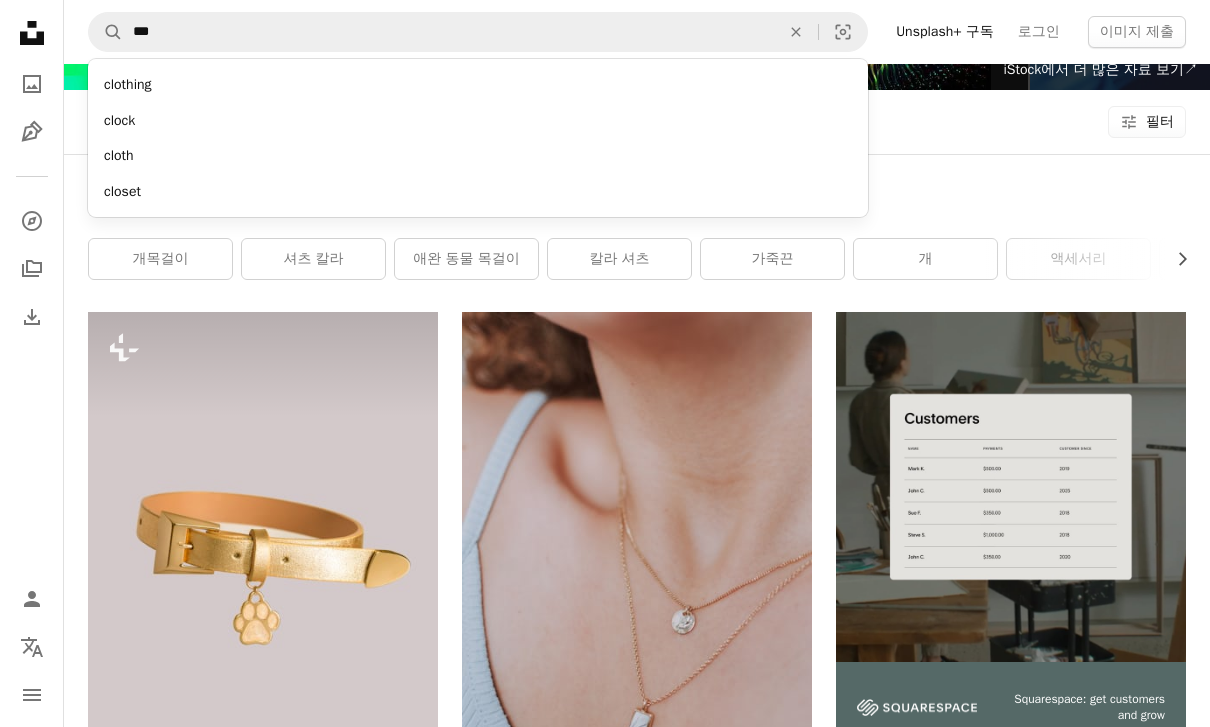 click at bounding box center [637, 574] 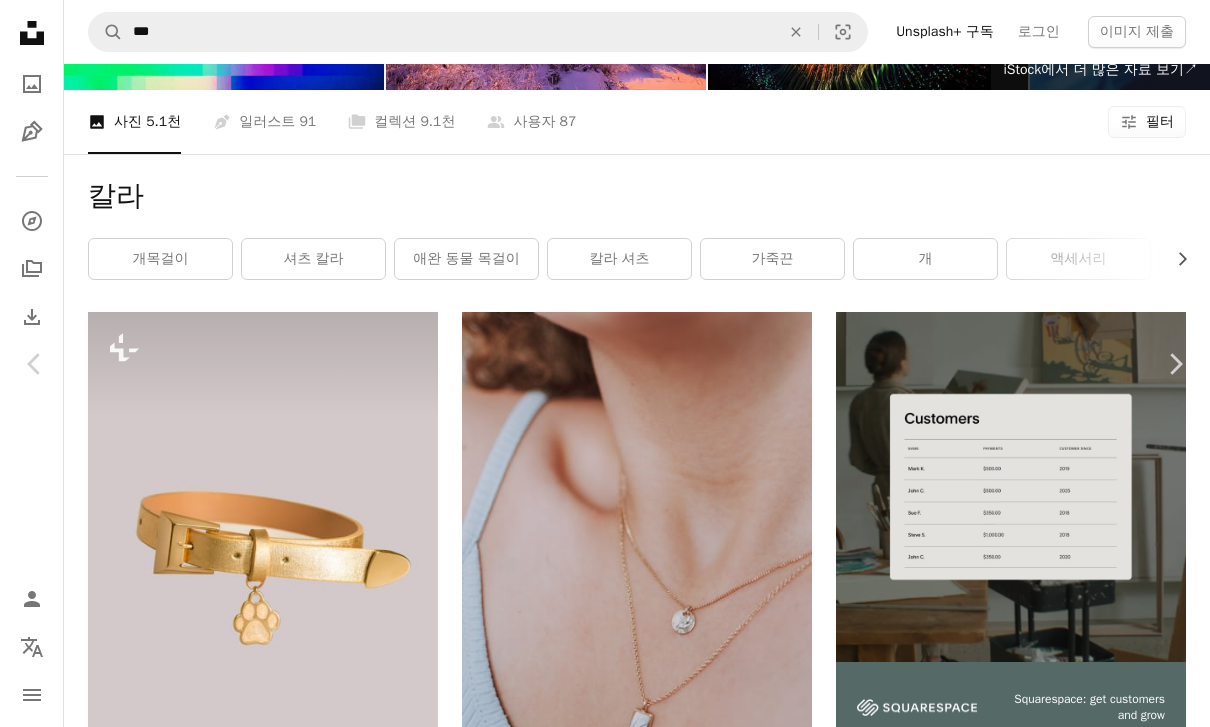 click on "An X shape" at bounding box center [20, 20] 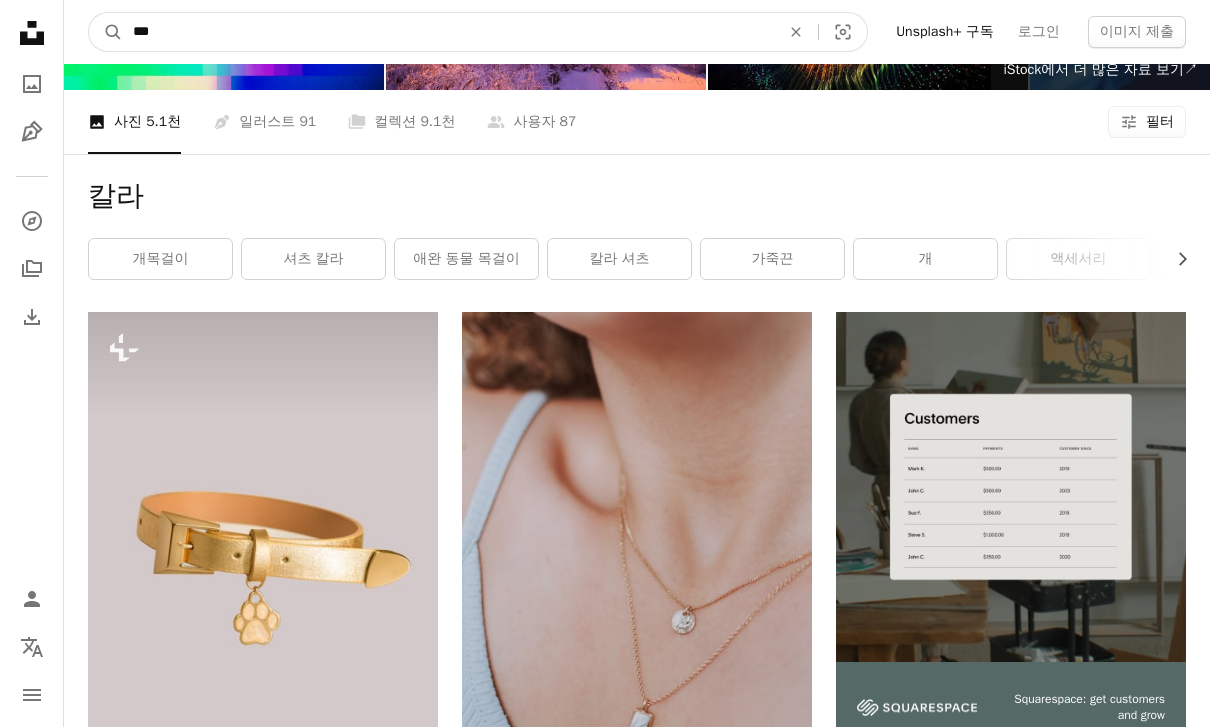 click on "***" at bounding box center [448, 32] 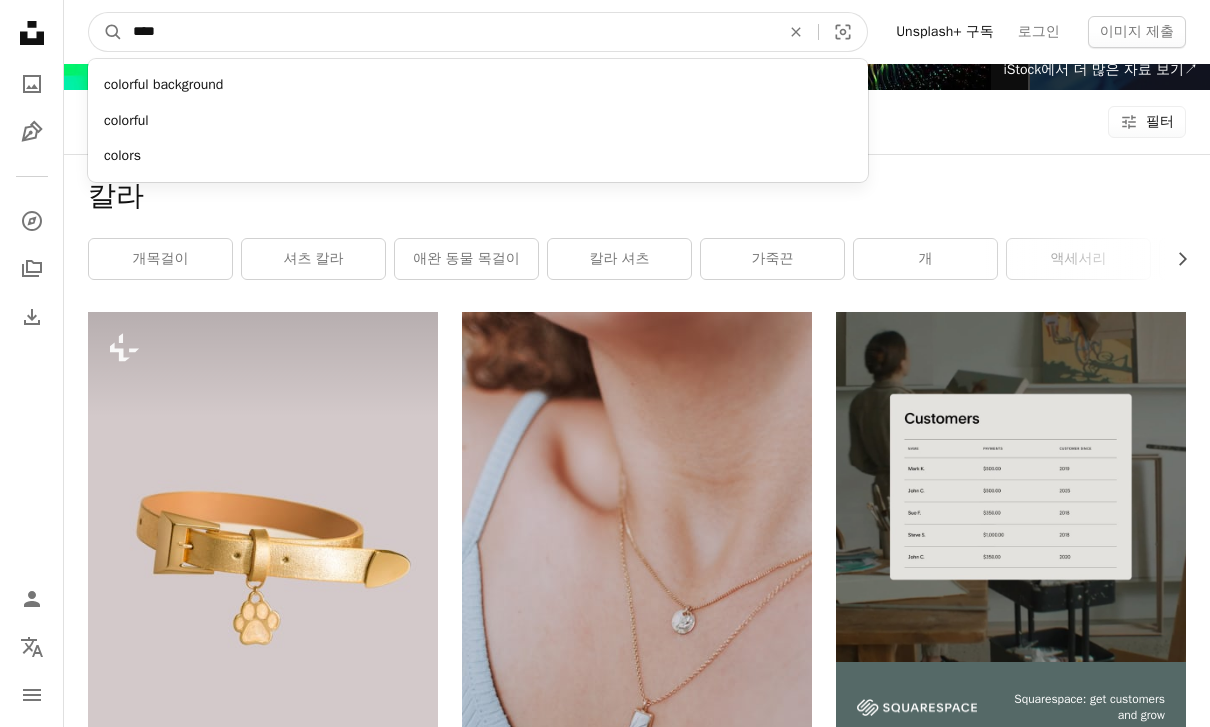 type on "*****" 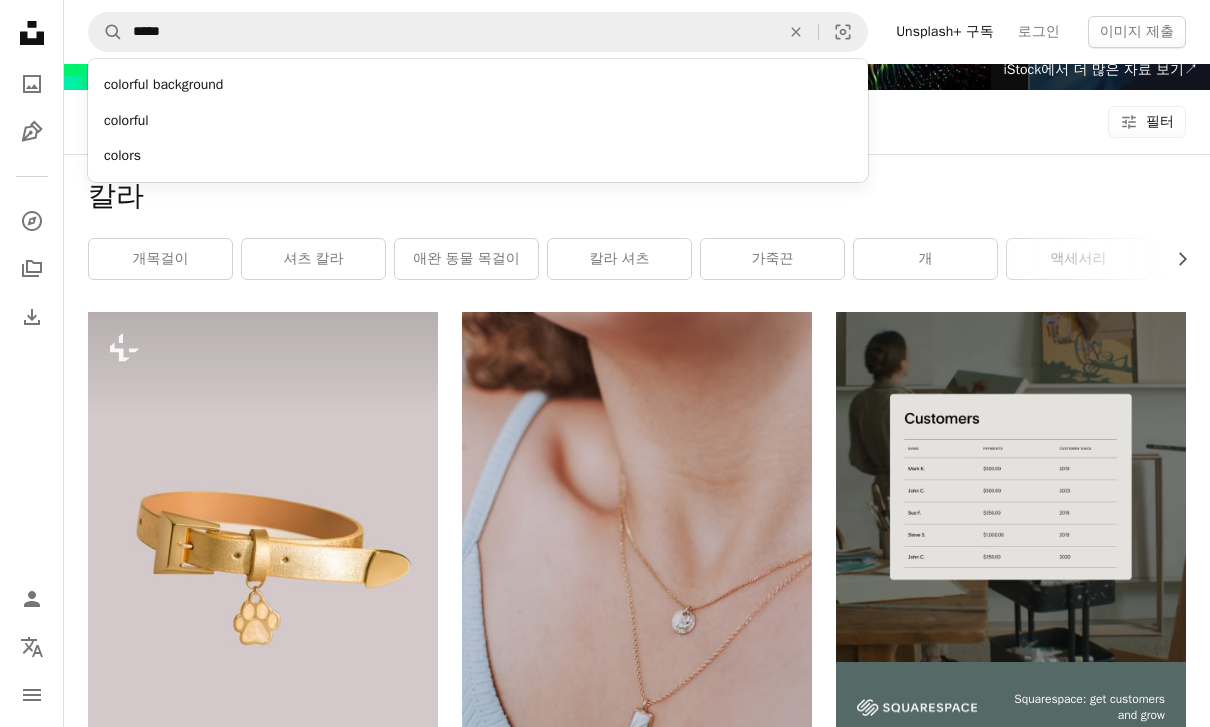 click on "colors" at bounding box center [478, 156] 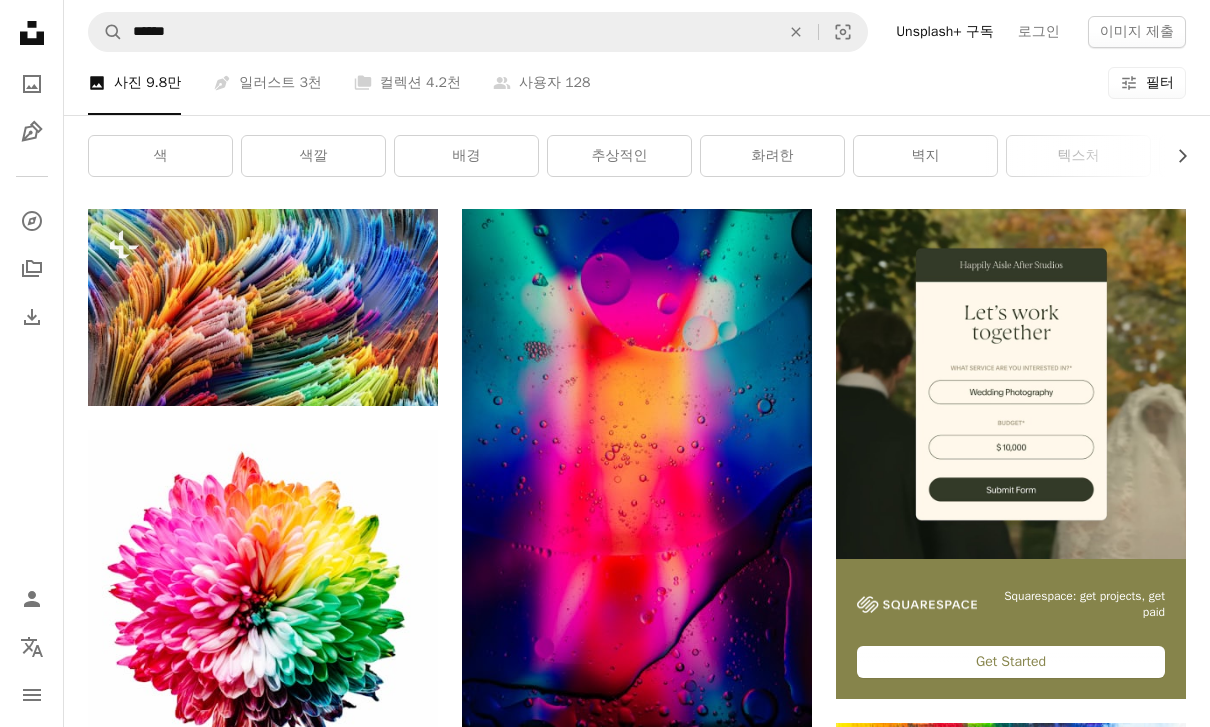 scroll, scrollTop: 0, scrollLeft: 0, axis: both 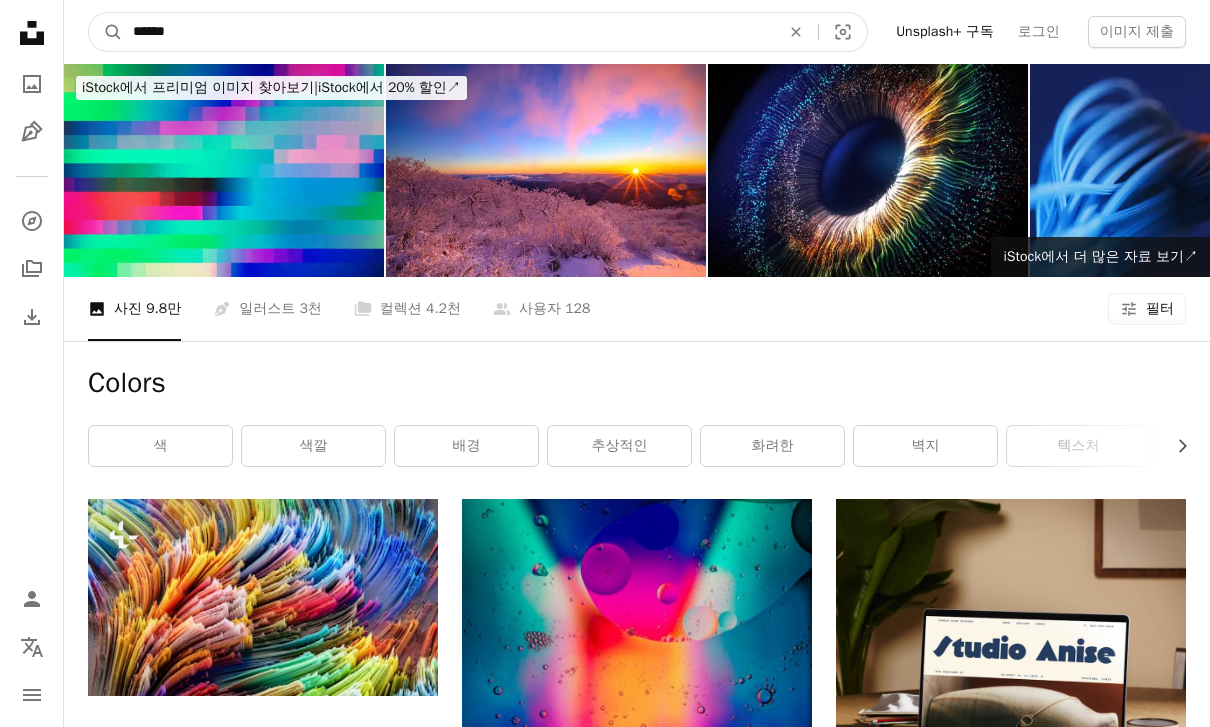 click on "******" at bounding box center (448, 32) 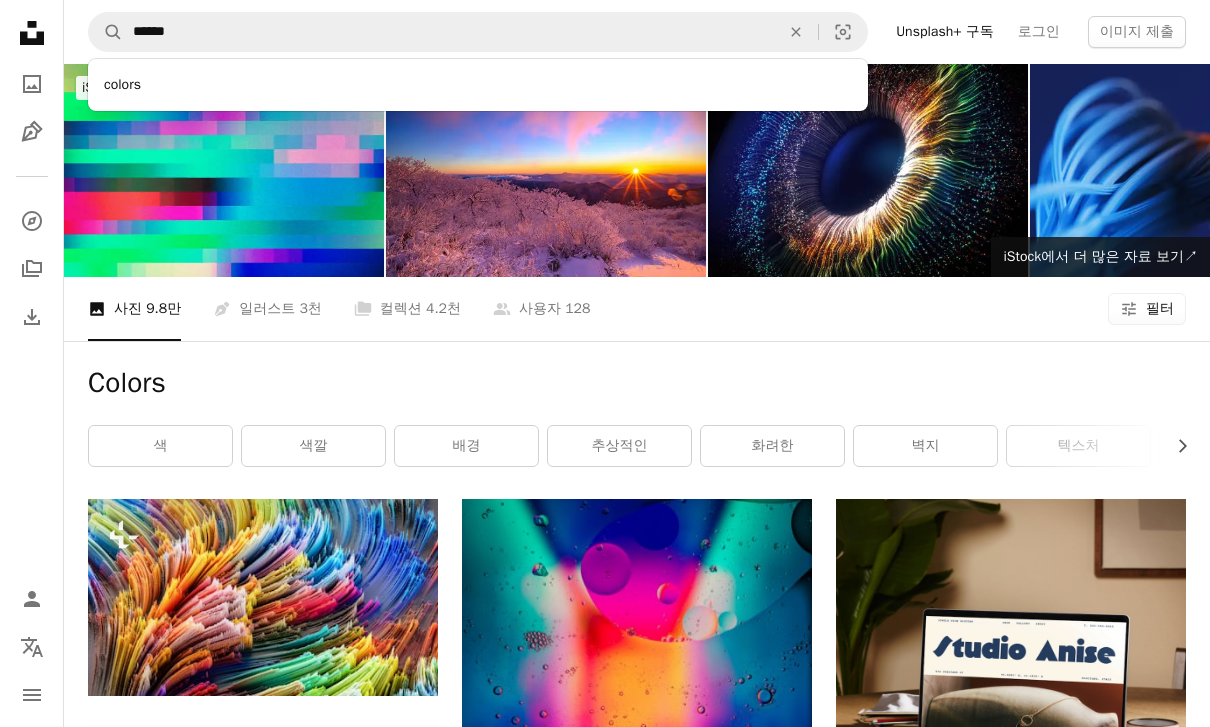 click at bounding box center (263, 597) 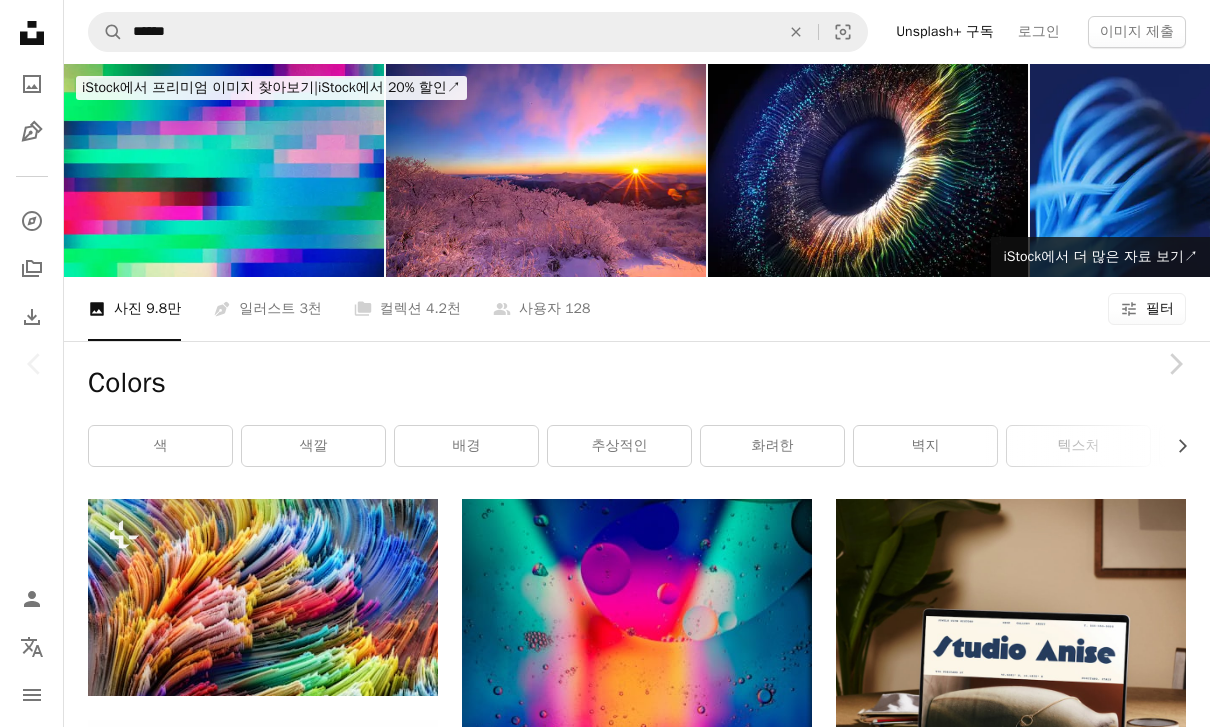 click on "An X shape" at bounding box center (20, 20) 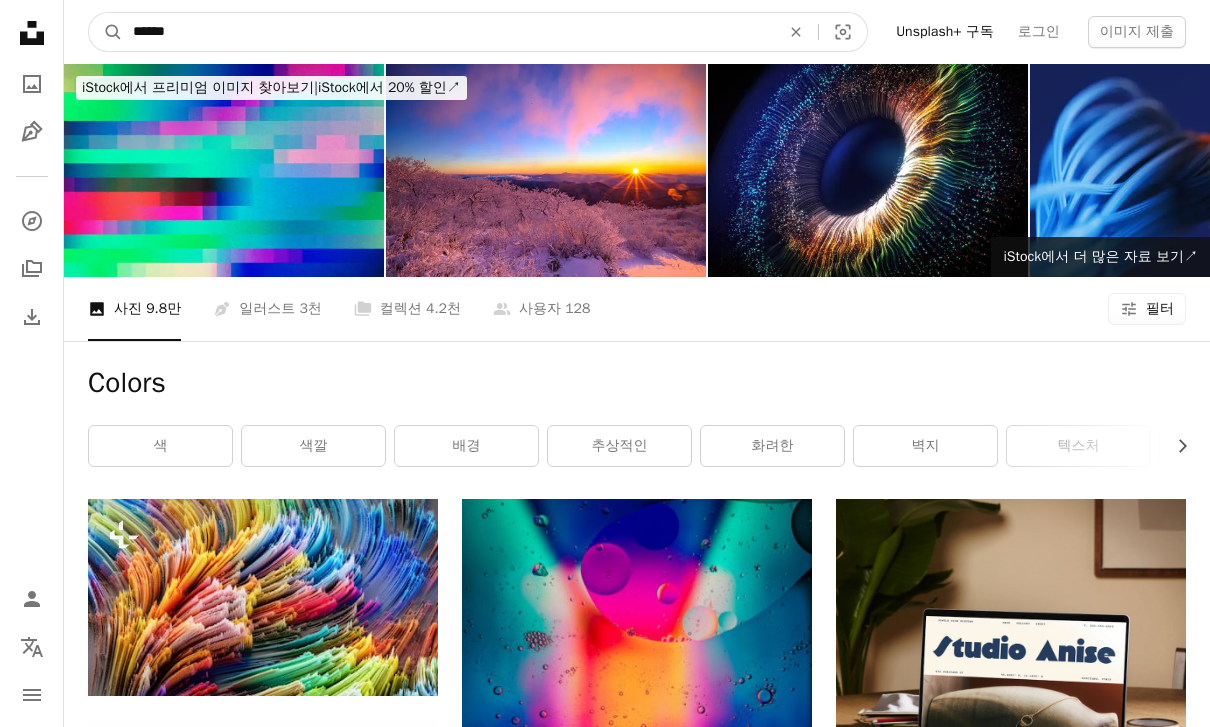 click on "******" at bounding box center [448, 32] 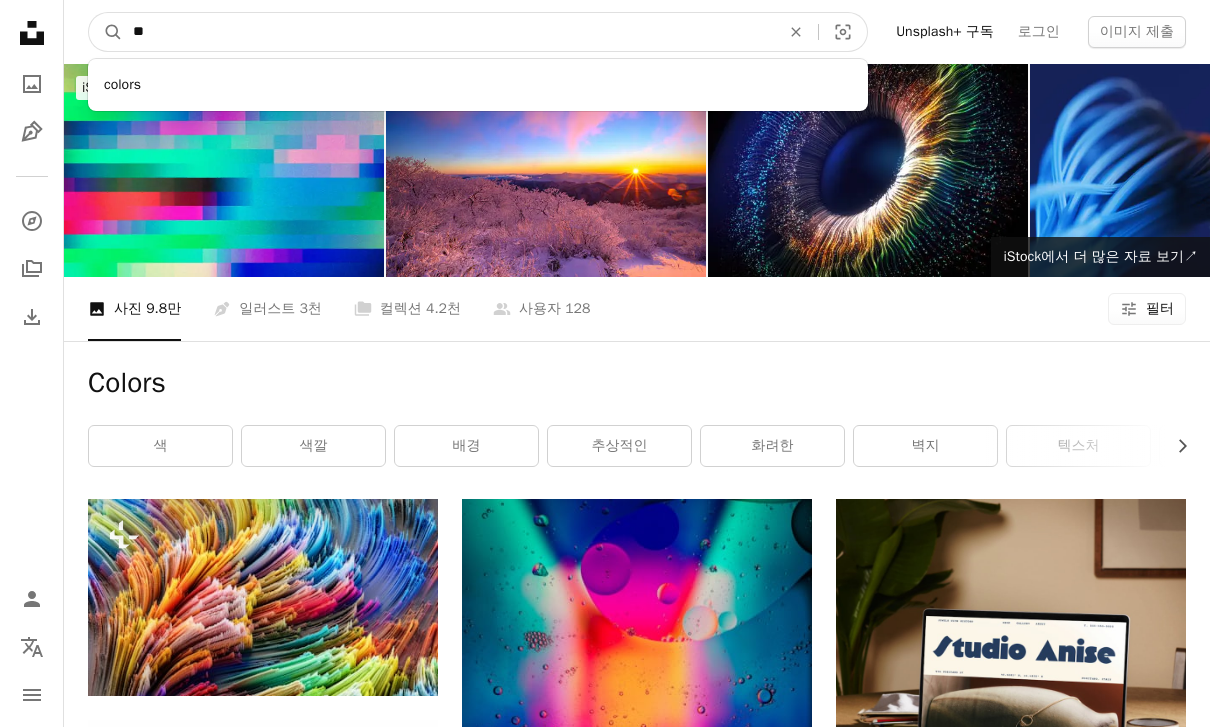 type on "*" 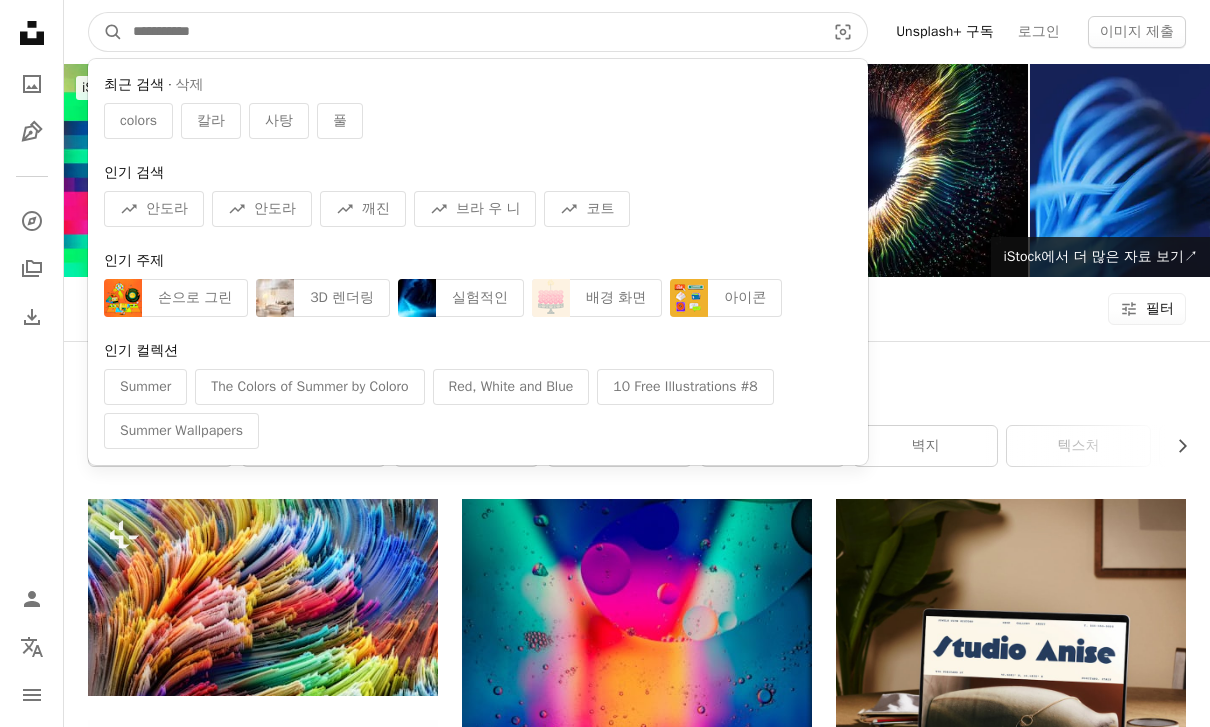 click on "A magnifying glass" at bounding box center (106, 32) 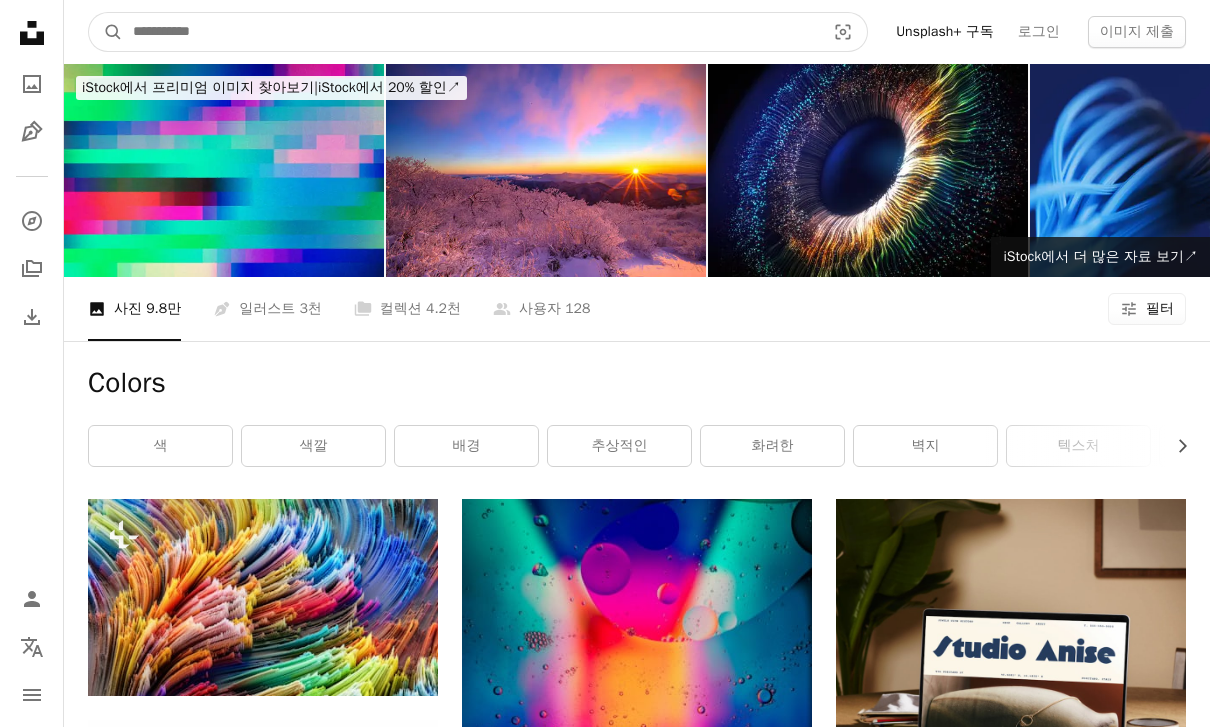 click on "A magnifying glass" at bounding box center (106, 32) 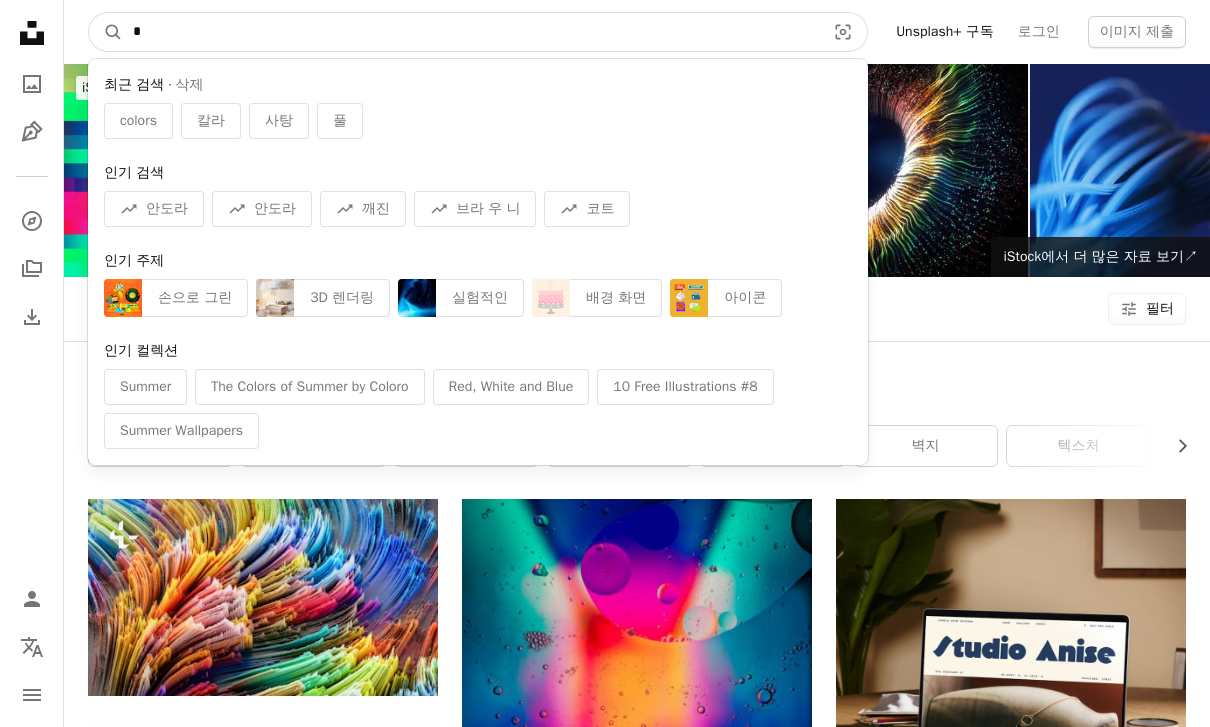 type 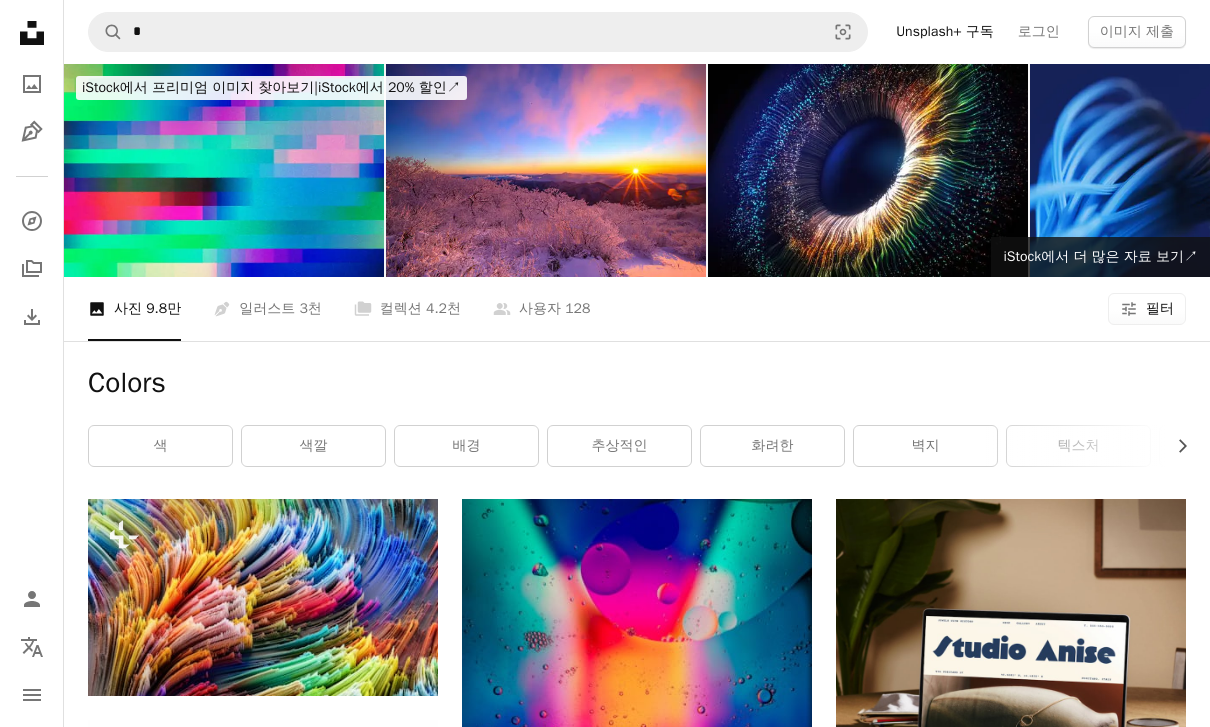 click at bounding box center [637, 761] 